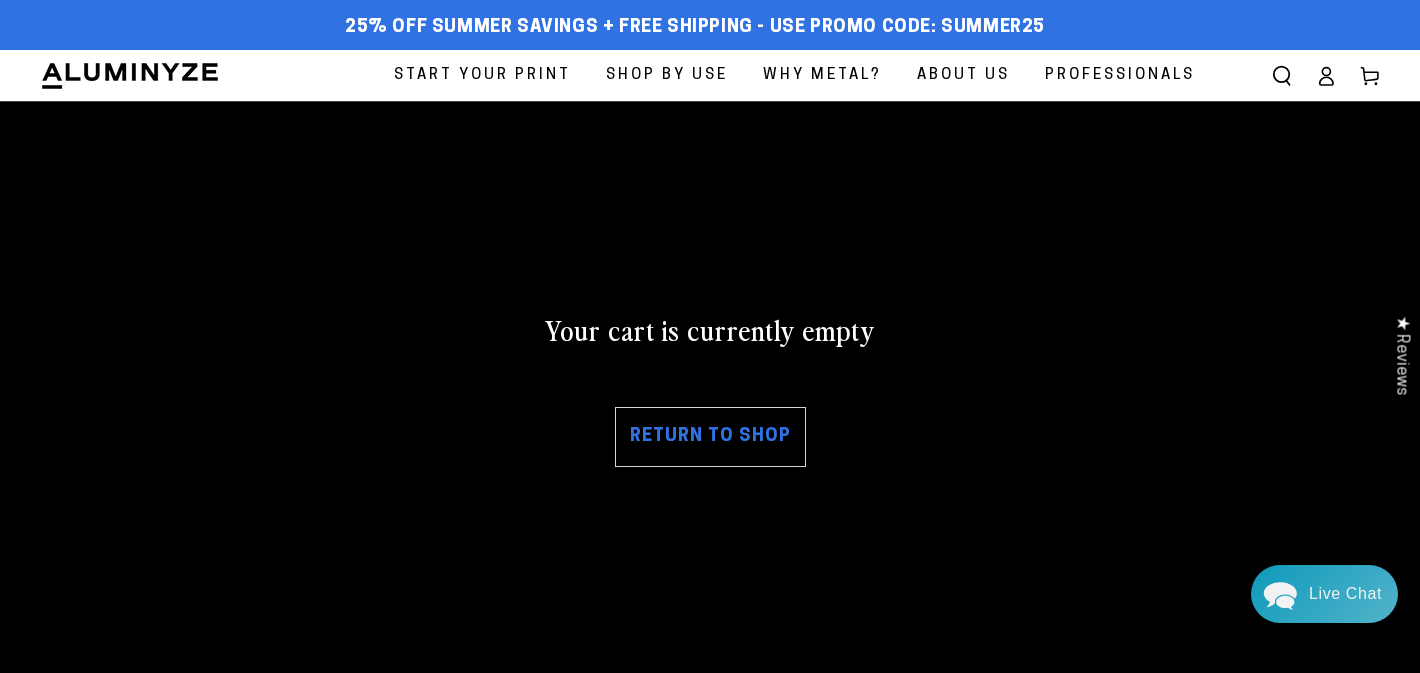 scroll, scrollTop: 0, scrollLeft: 0, axis: both 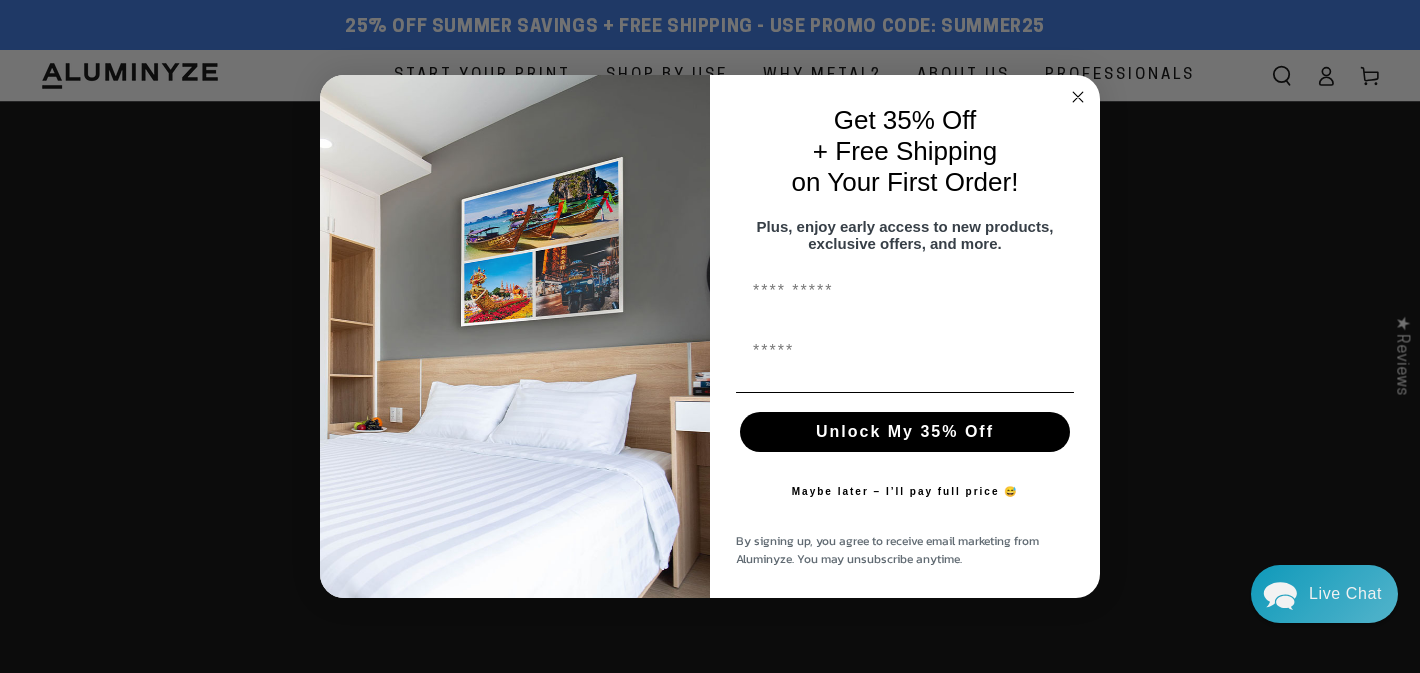 click on "Unlock My 35% Off" at bounding box center (905, 432) 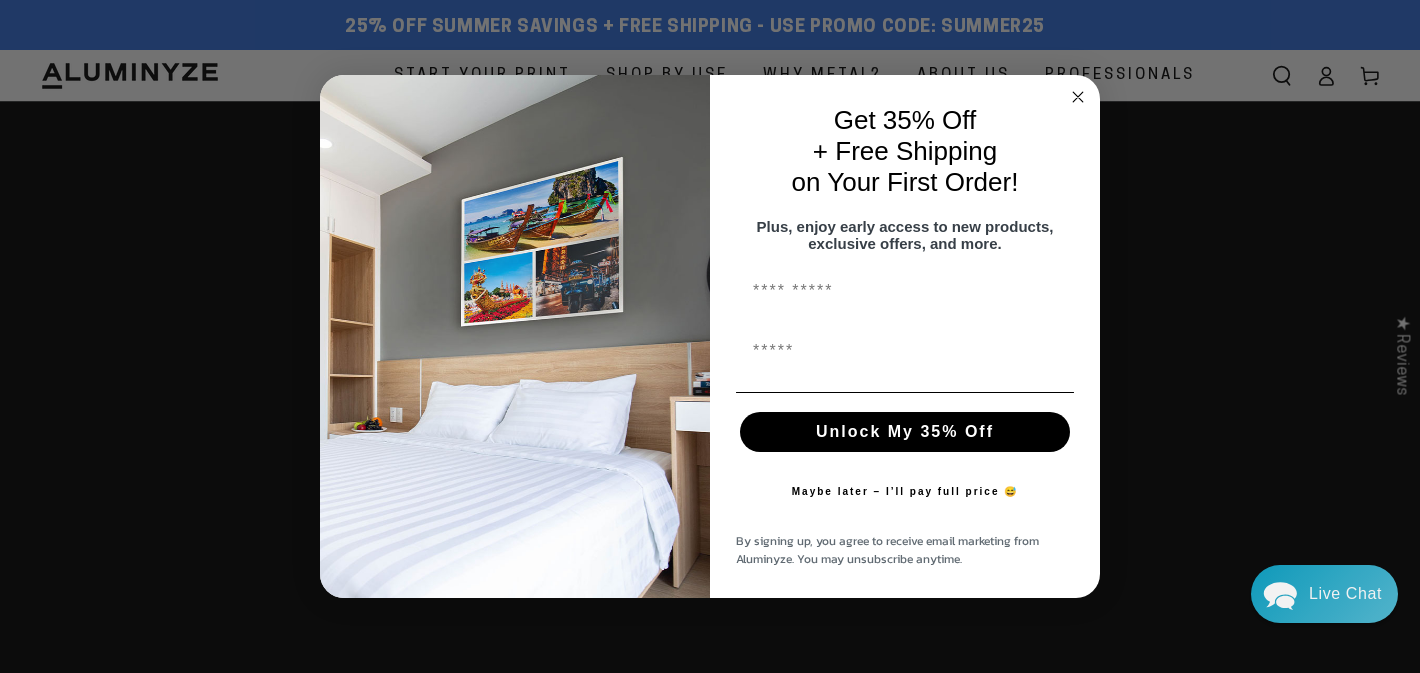 click 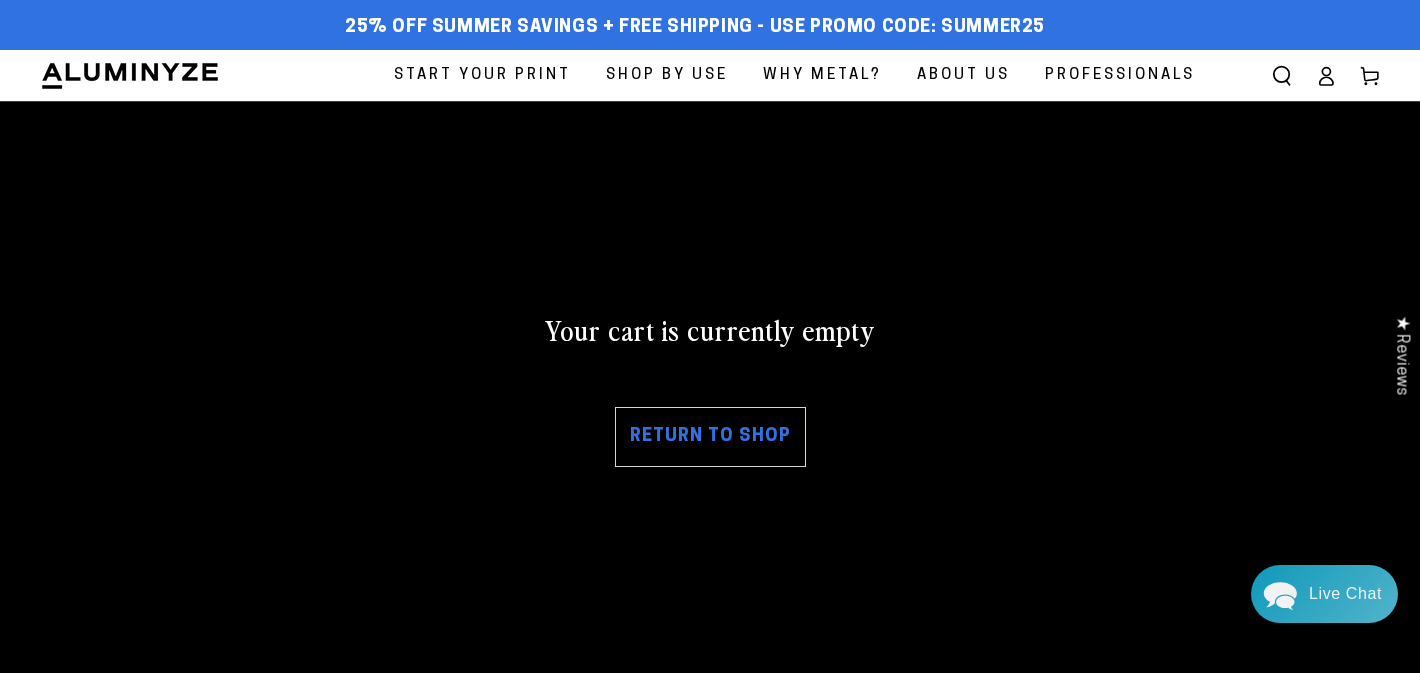 click on "Return to shop" at bounding box center (710, 437) 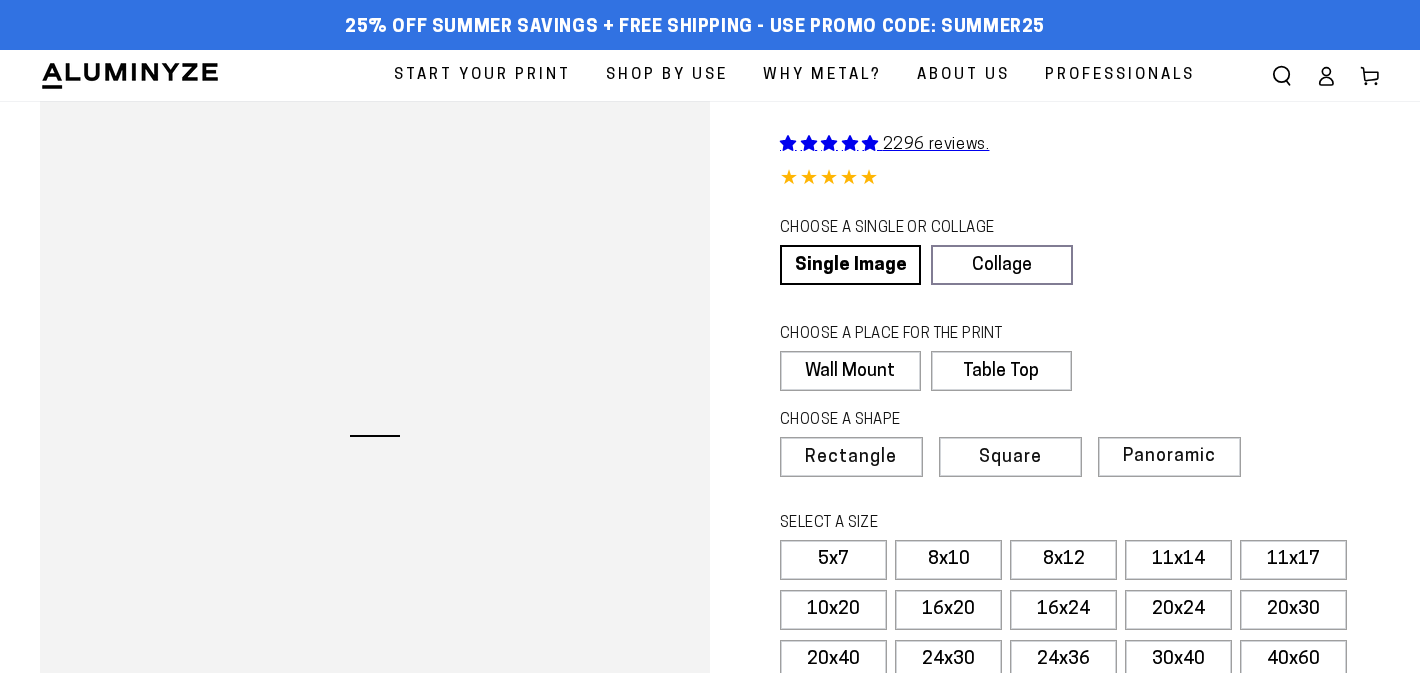 scroll, scrollTop: 0, scrollLeft: 0, axis: both 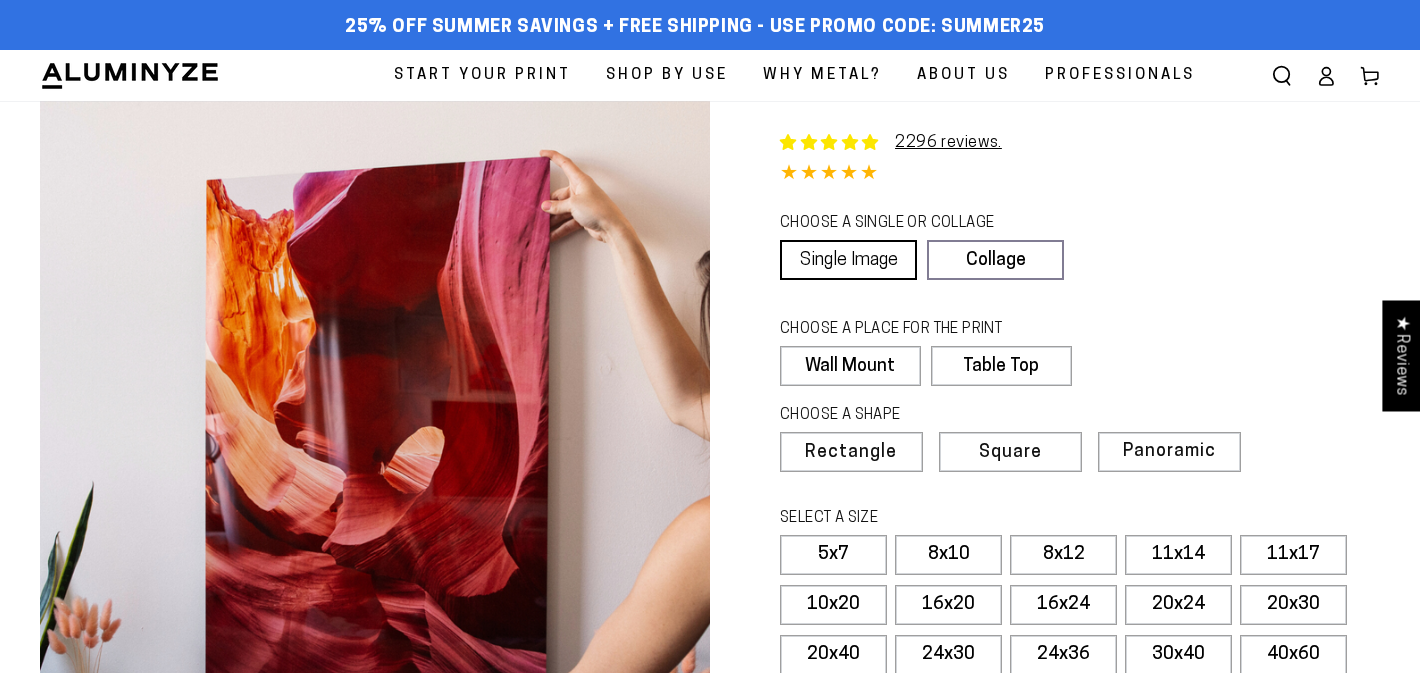 click on "Single Image" at bounding box center [848, 260] 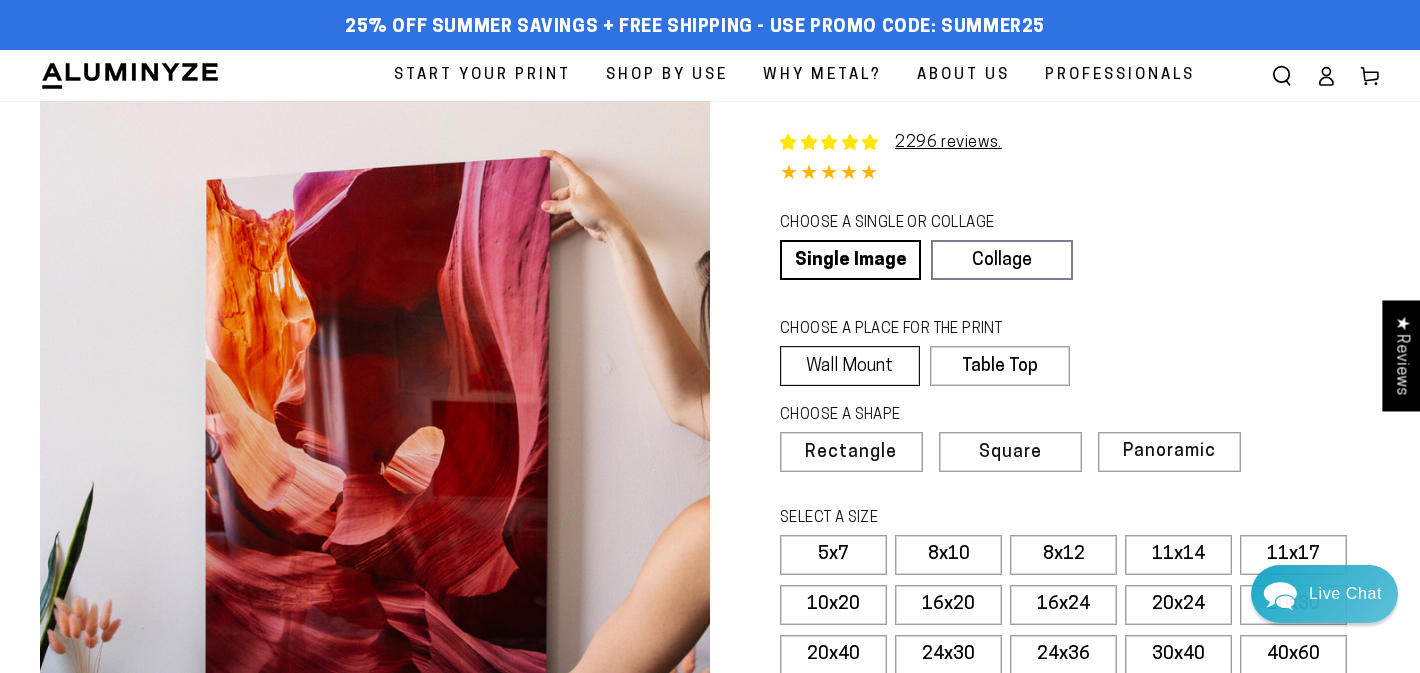click on "Wall Mount" at bounding box center (850, 366) 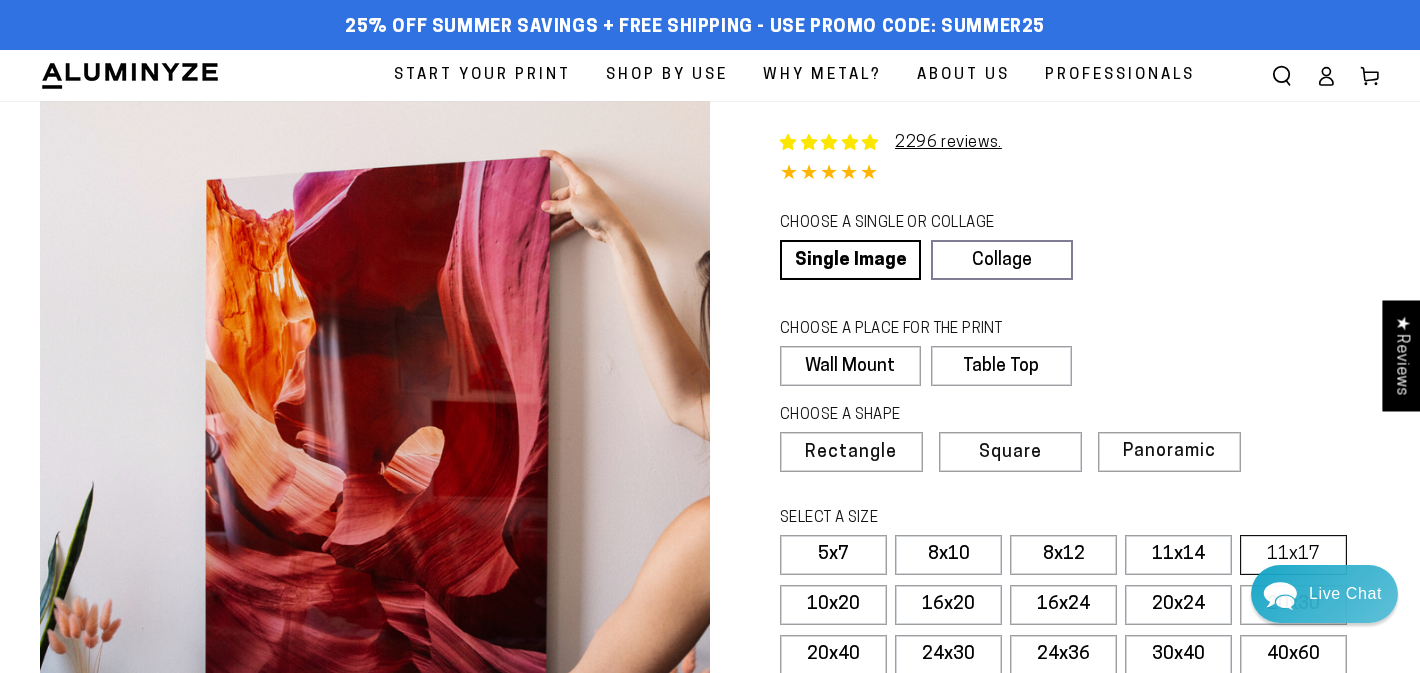 scroll, scrollTop: 0, scrollLeft: 0, axis: both 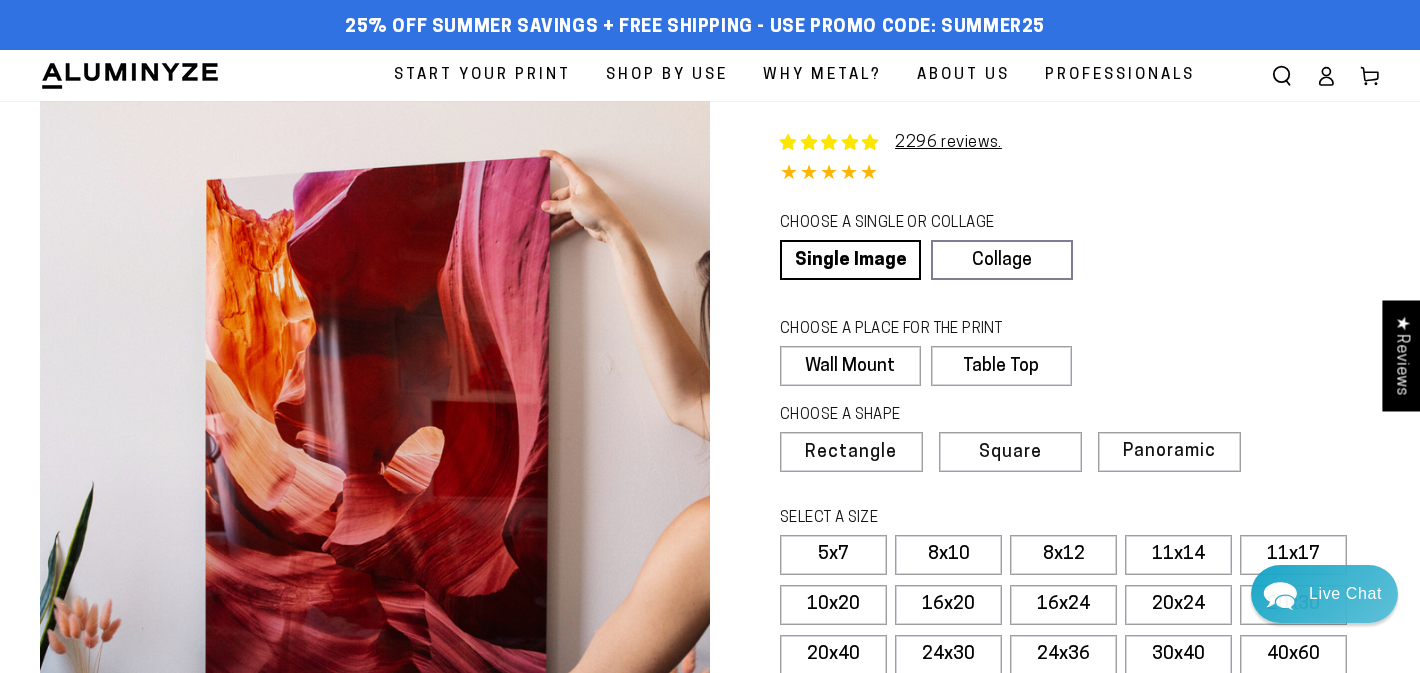 click 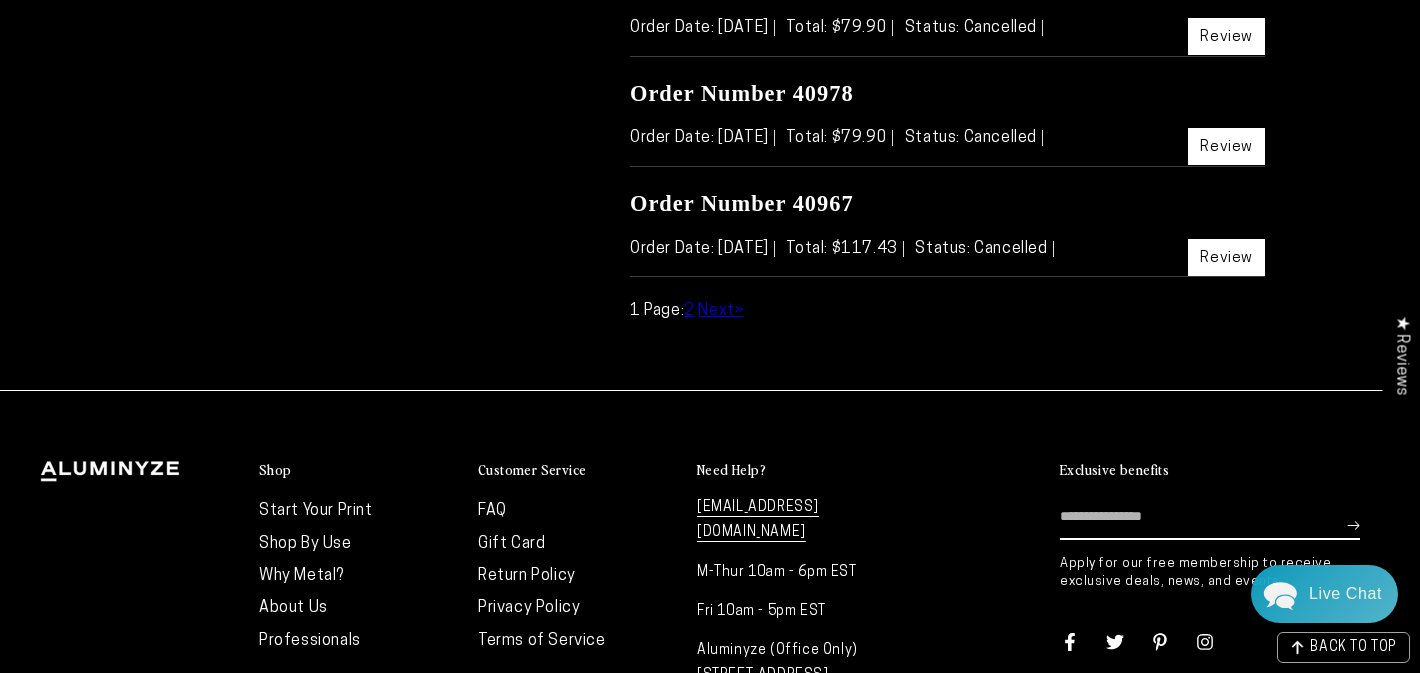 scroll, scrollTop: 1160, scrollLeft: 0, axis: vertical 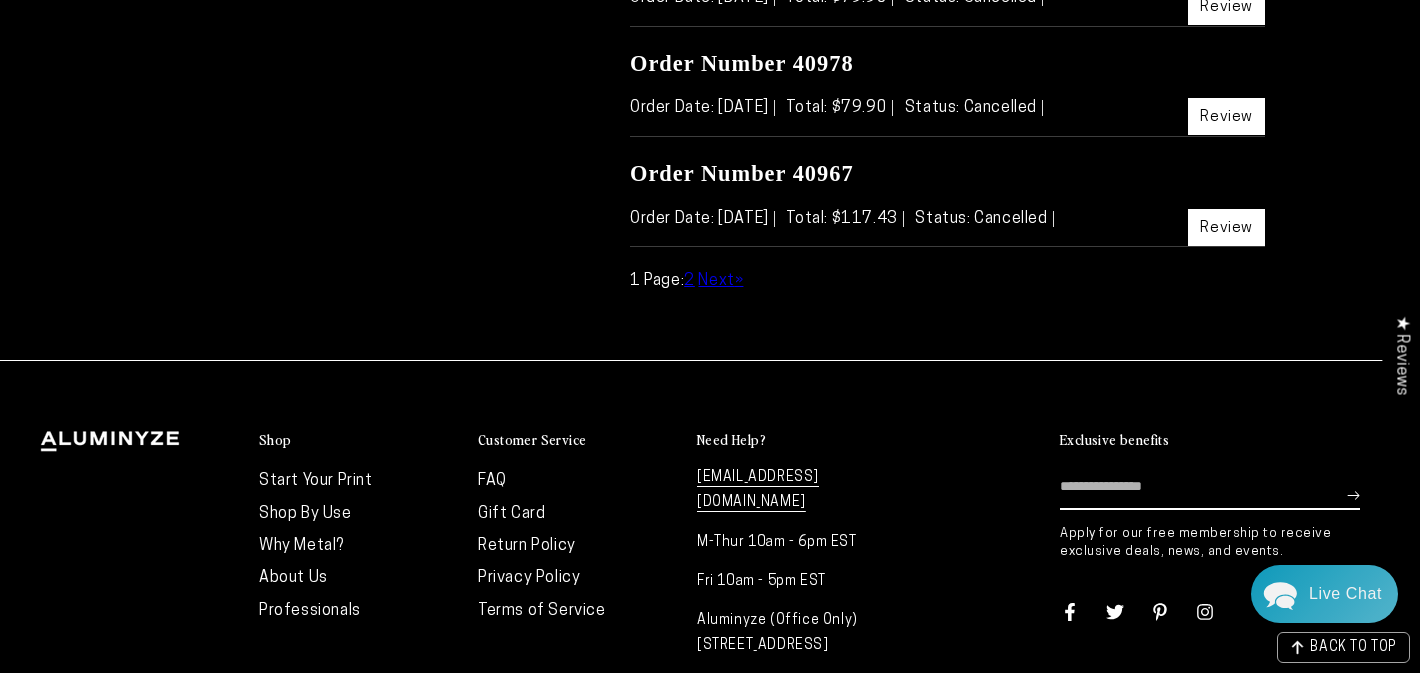 click on "Review" at bounding box center (1226, 116) 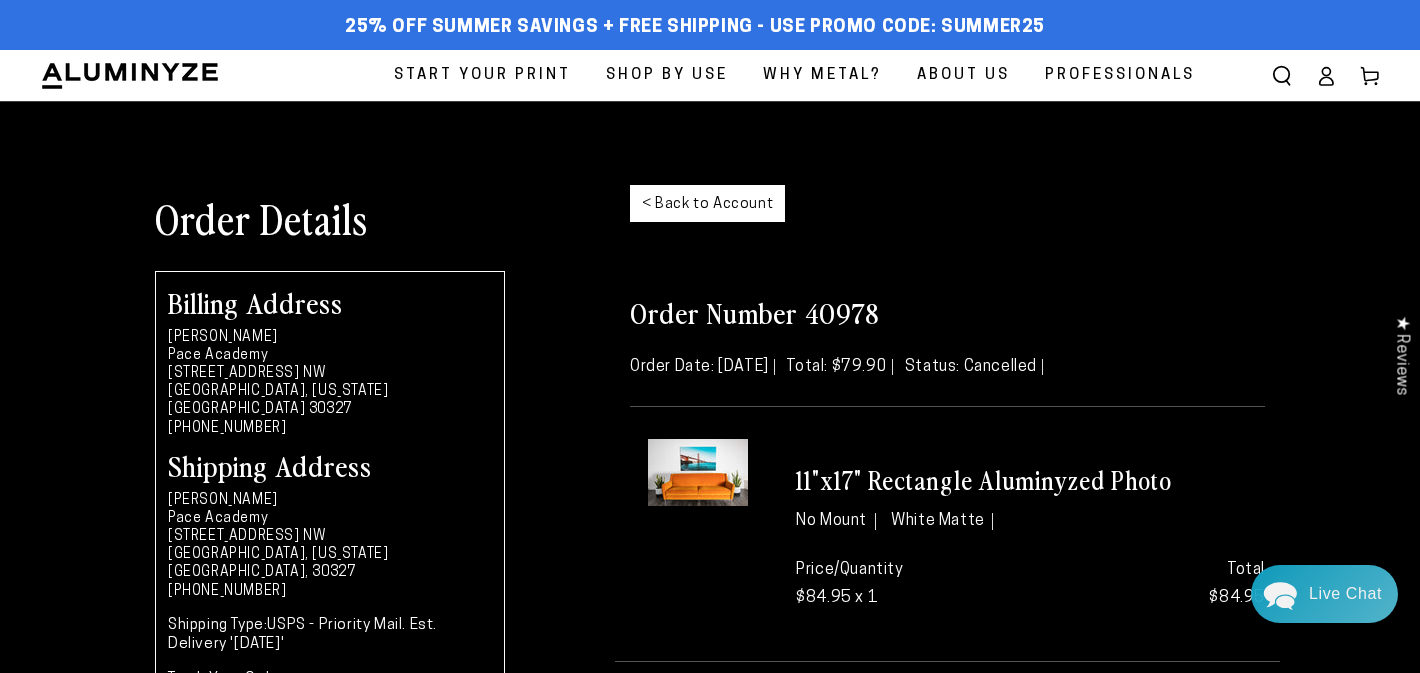 scroll, scrollTop: 0, scrollLeft: 0, axis: both 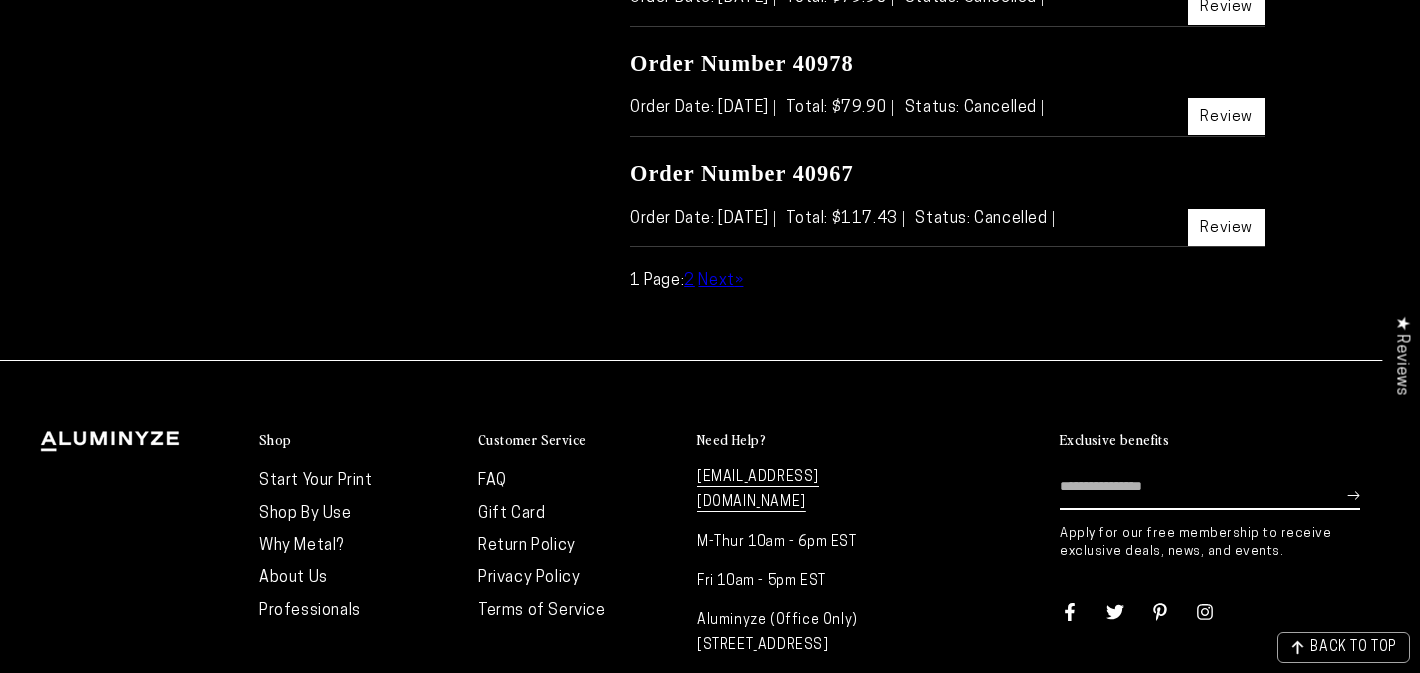 click on "Order Number 40978" at bounding box center (947, 63) 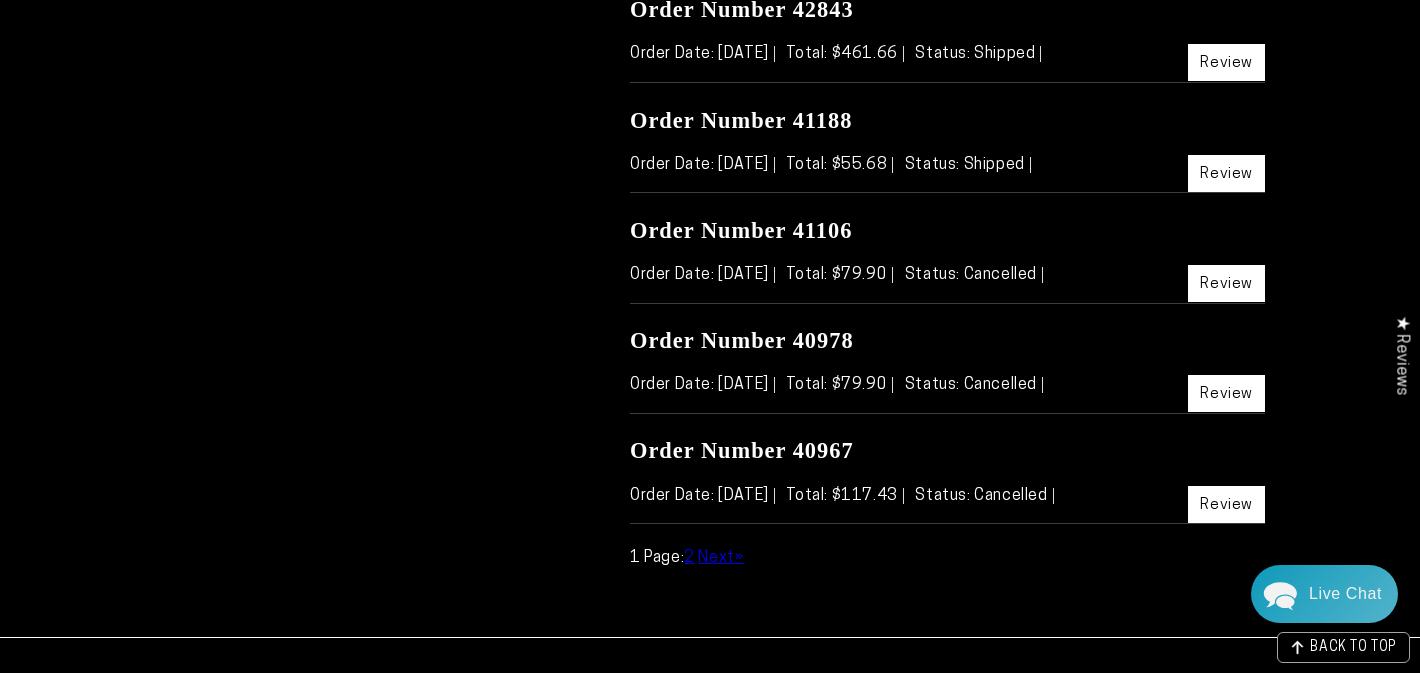 scroll, scrollTop: 880, scrollLeft: 0, axis: vertical 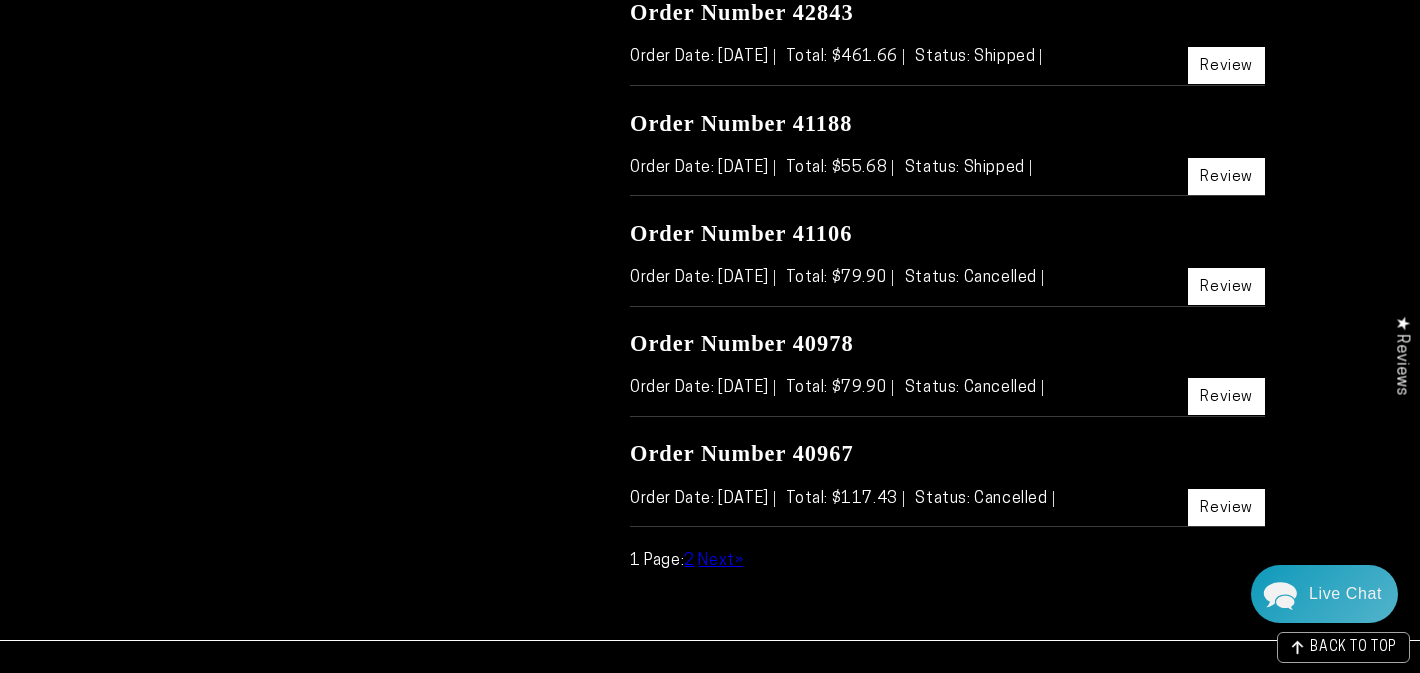 click on "Review" at bounding box center (1226, 176) 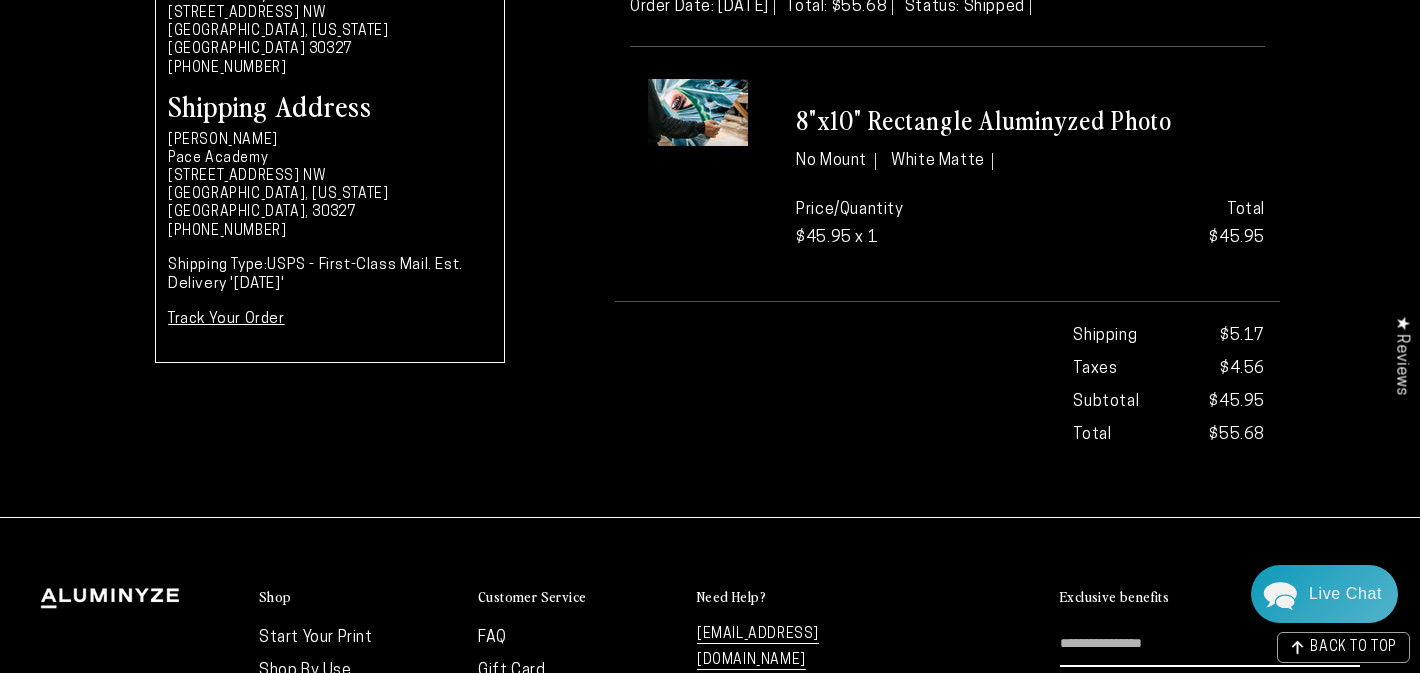 scroll, scrollTop: 0, scrollLeft: 0, axis: both 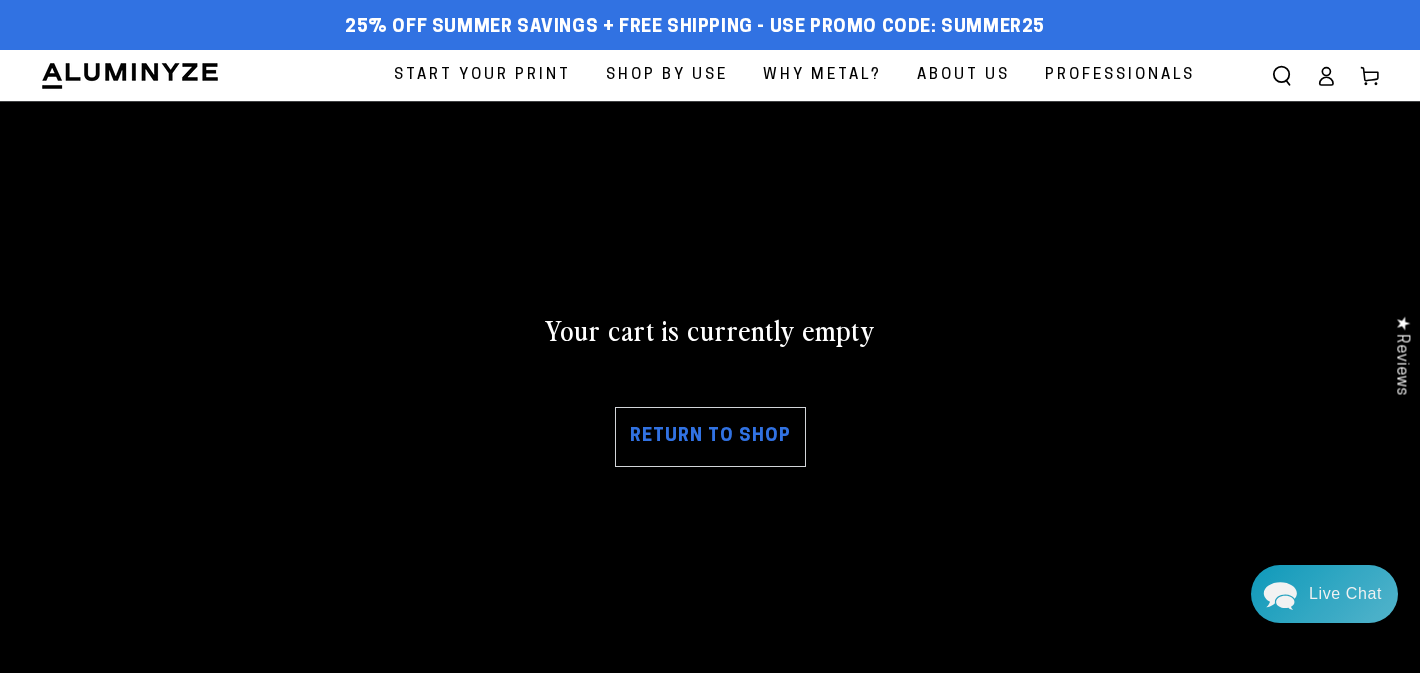 click on "Return to shop" at bounding box center (710, 437) 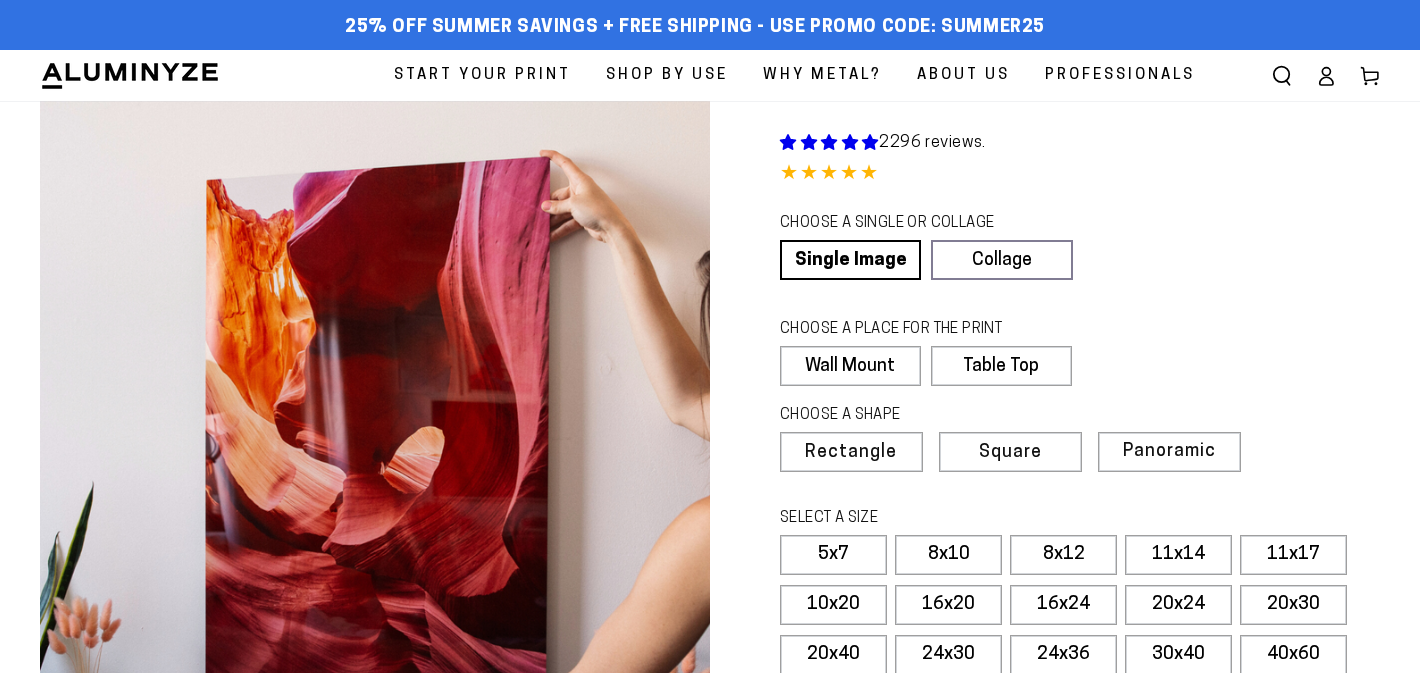 scroll, scrollTop: 0, scrollLeft: 0, axis: both 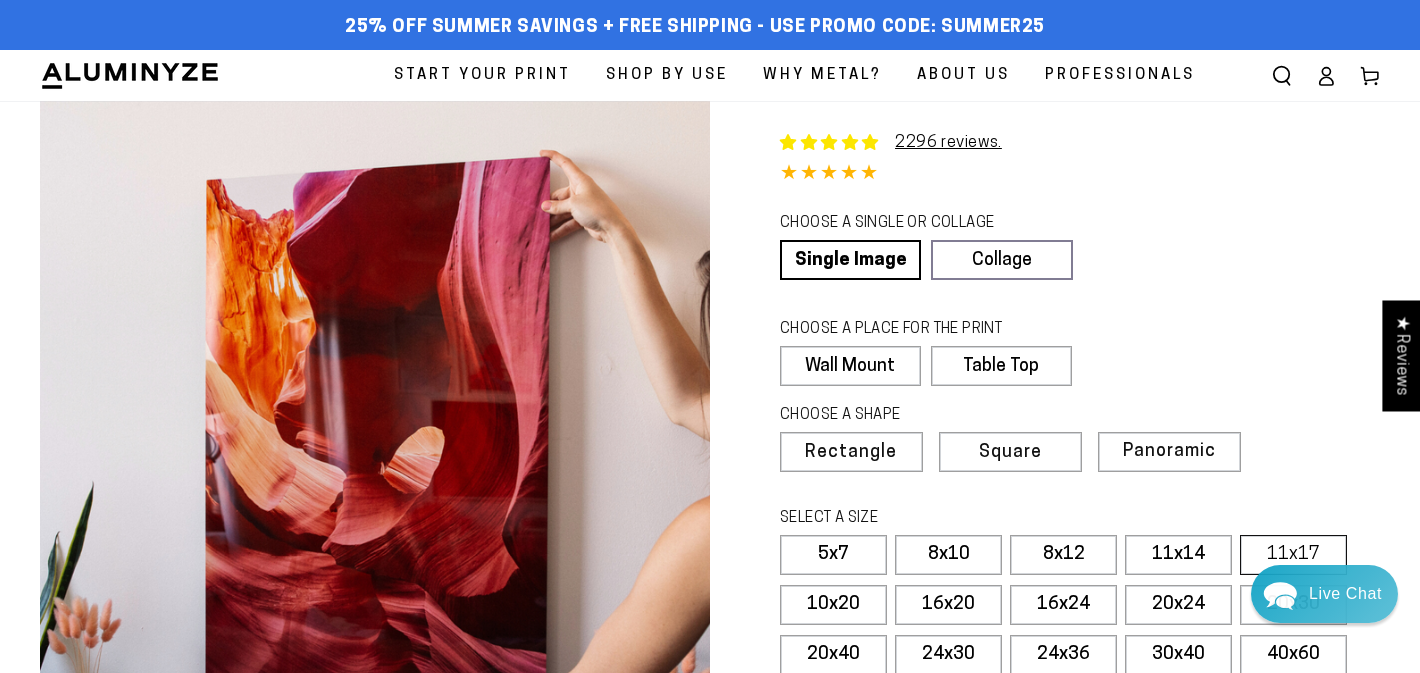 click on "11x17" at bounding box center [1293, 555] 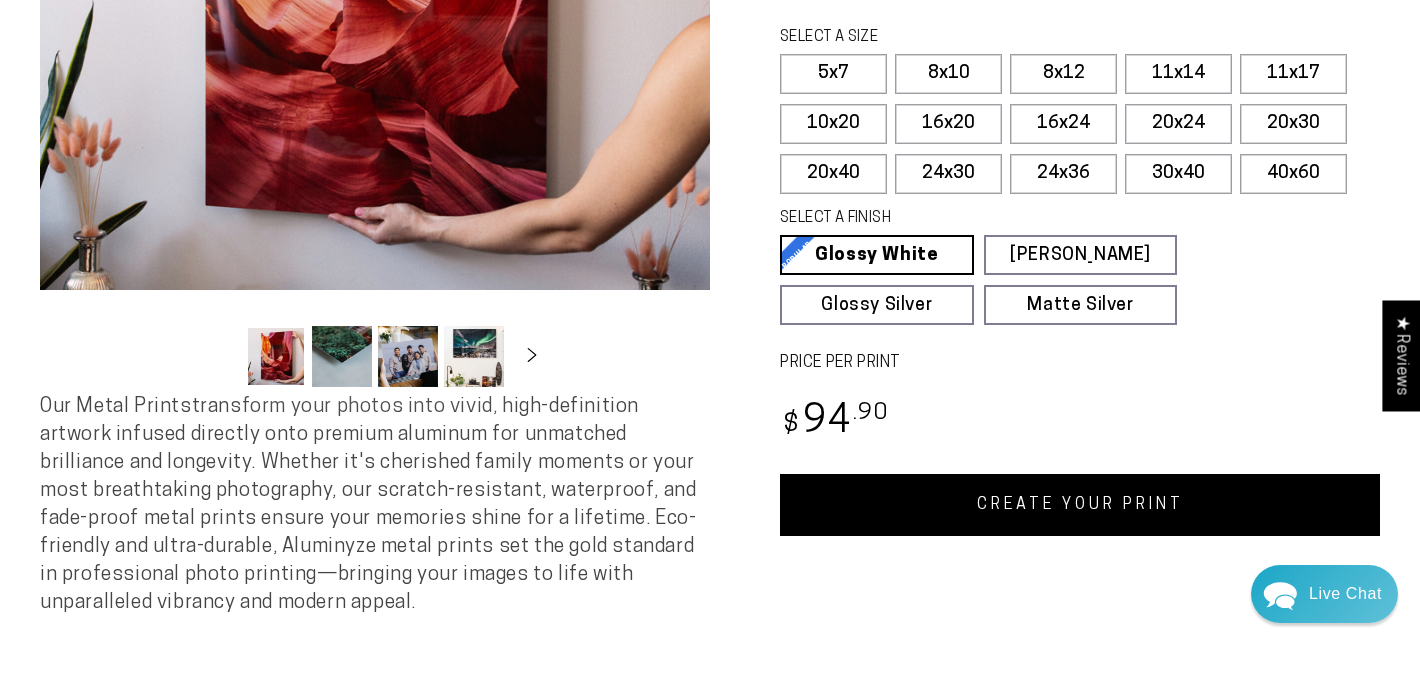 scroll, scrollTop: 520, scrollLeft: 0, axis: vertical 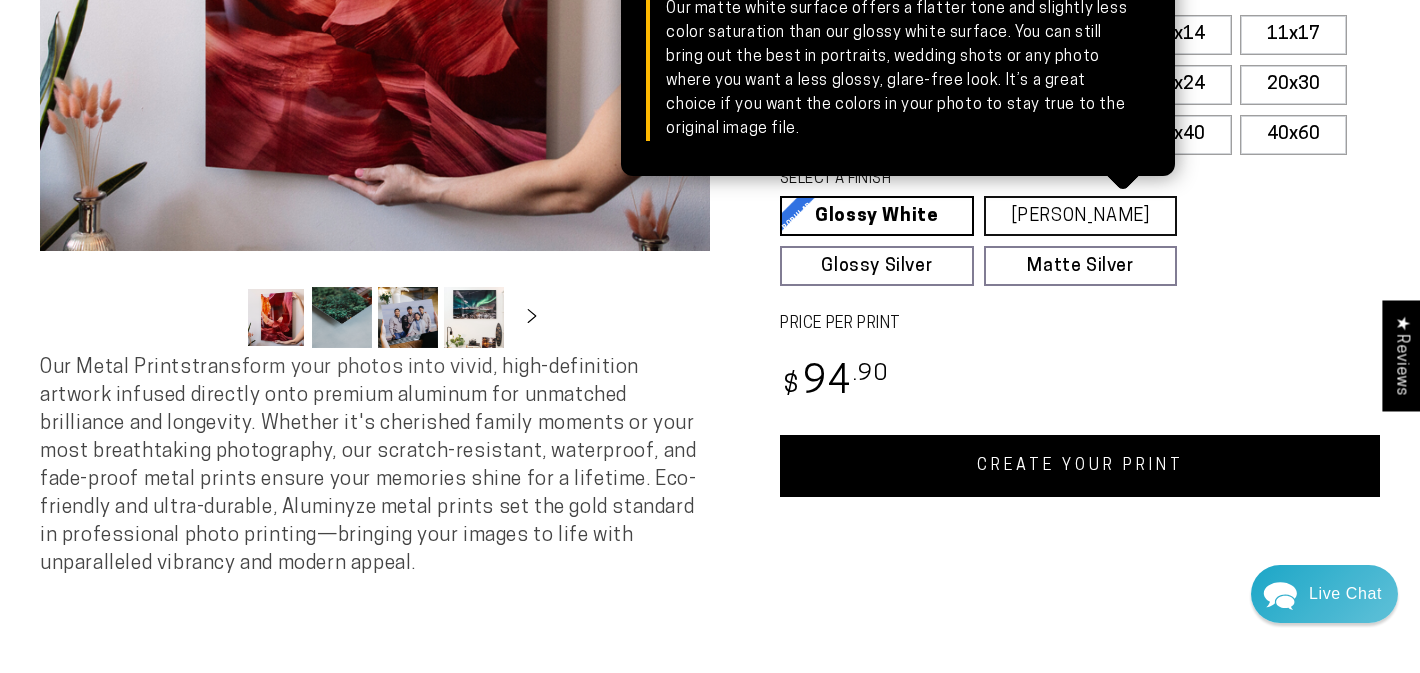 click on "Matte White
Matte White
Our matte white surface offers a flatter tone and slightly less color saturation than our glossy white surface. You can still bring out the best in portraits, wedding shots or any photo where you want a less glossy, glare-free look. It’s a great choice if you want the colors in your photo to stay true to the original image file." at bounding box center [1081, 216] 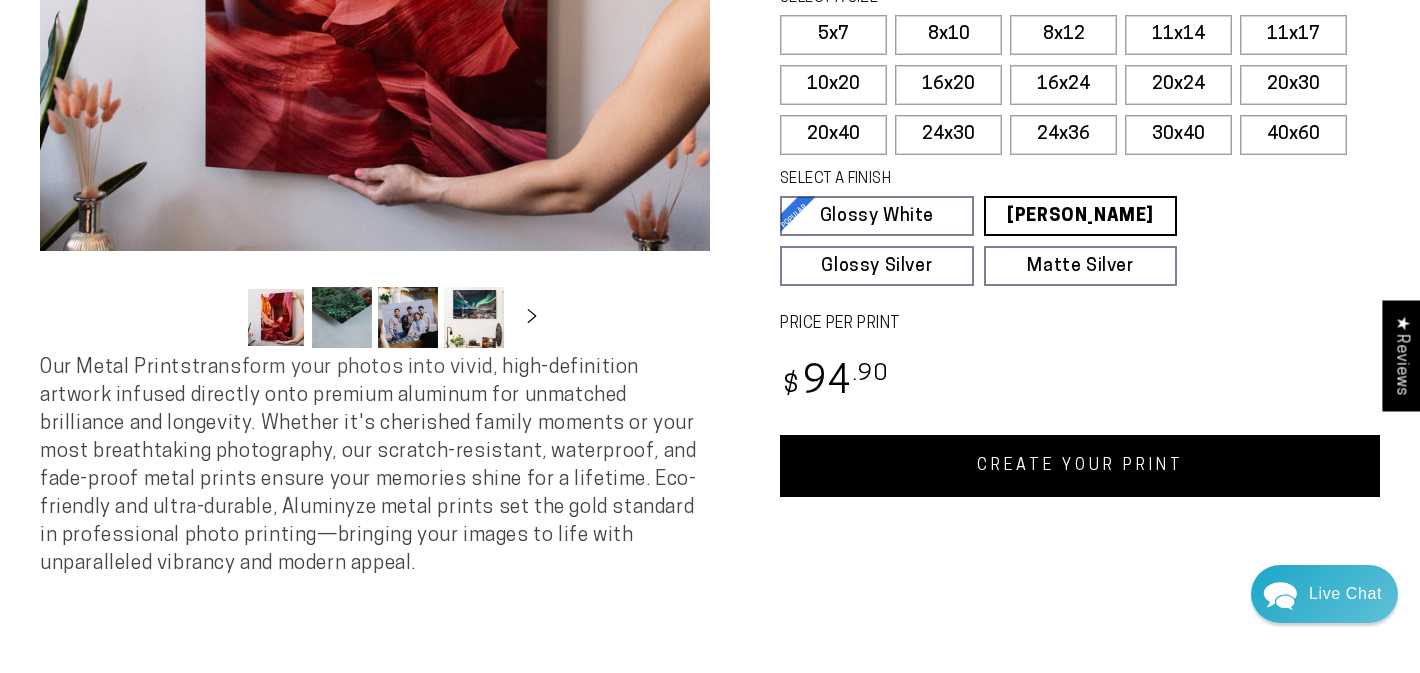 click on "SELECT A FINISH
Learn more
Glossy White
Glossy White
Our bright white glossy surface increases color saturation and highlights the contrast in every photo. It’s our most popular finish. The shiny reflective surface brings out the best in portraits, wedding shots, and adds a “pop” of depth and color to any photo. It’s a great choice if you want the colors in your photo to stay true to the original image file.
Matte White
Matte White
Glossy Silver
Glossy Silver
Matte Silver
Matte Silver" at bounding box center [1073, 227] 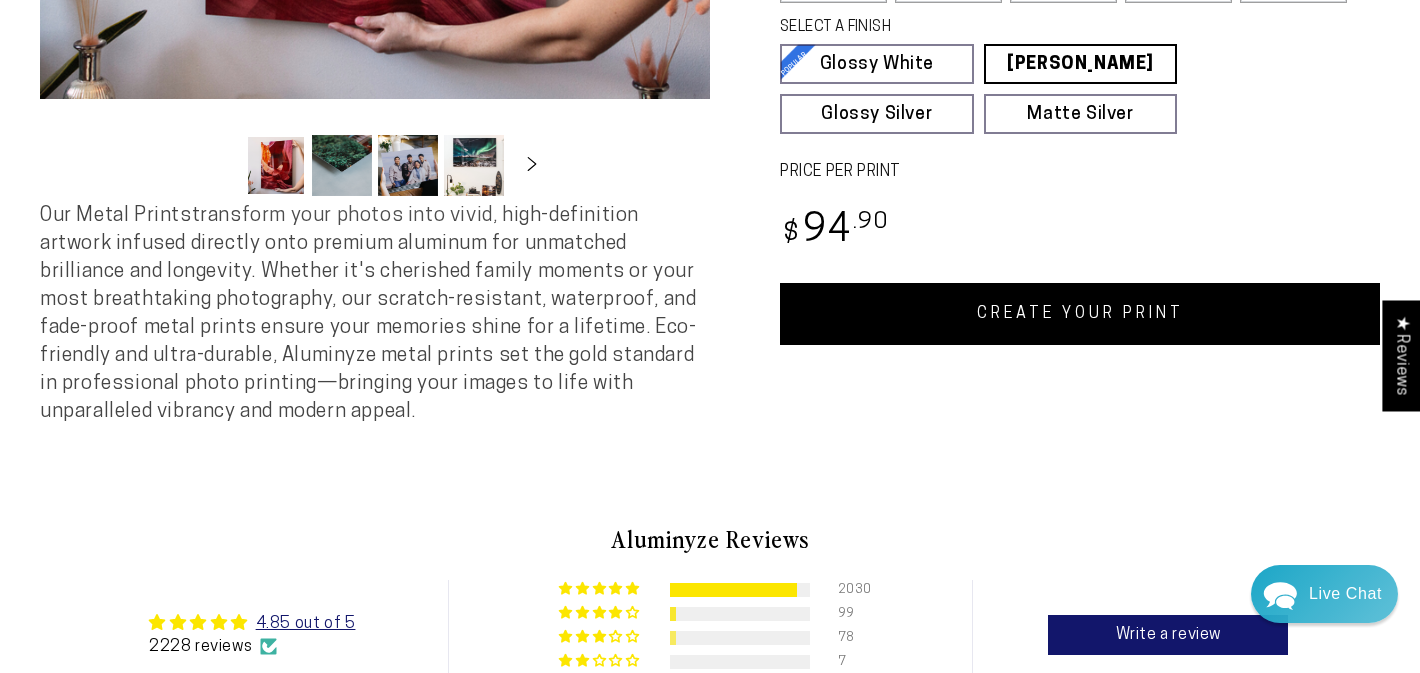 scroll, scrollTop: 680, scrollLeft: 0, axis: vertical 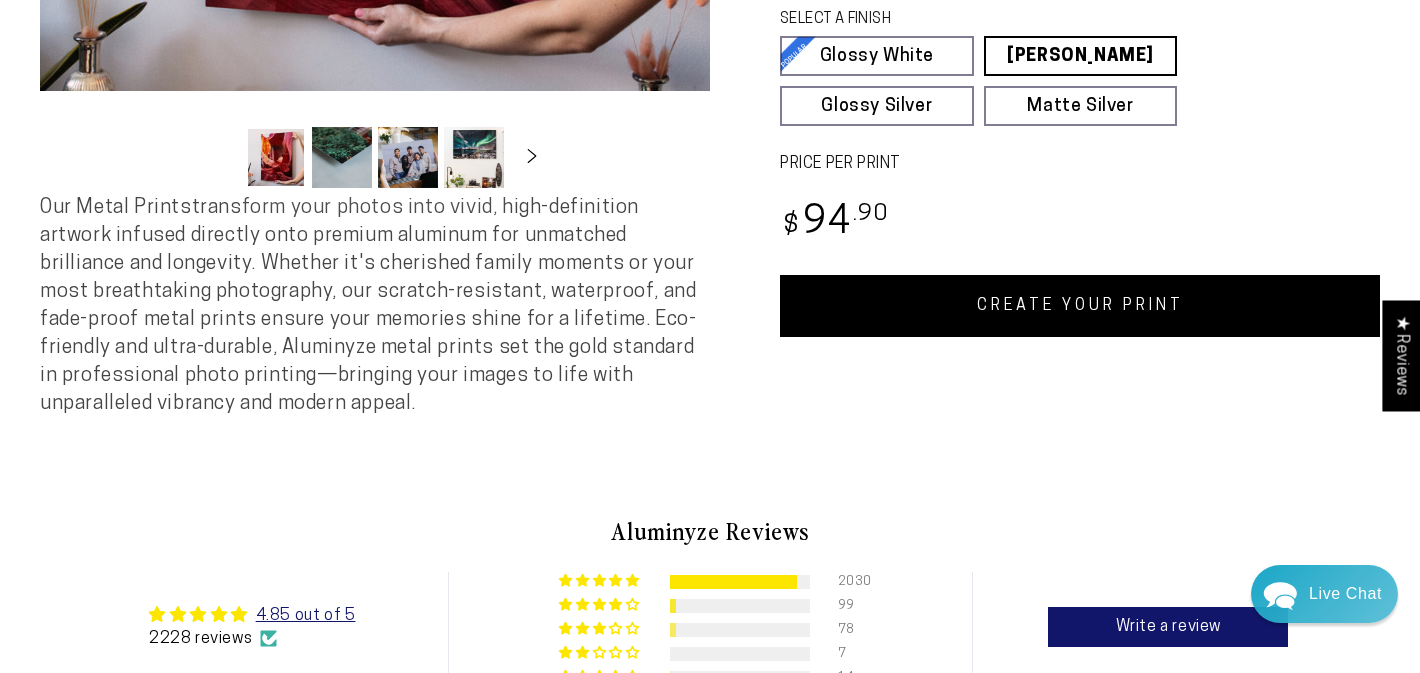 click on "CREATE YOUR PRINT" at bounding box center [1080, 306] 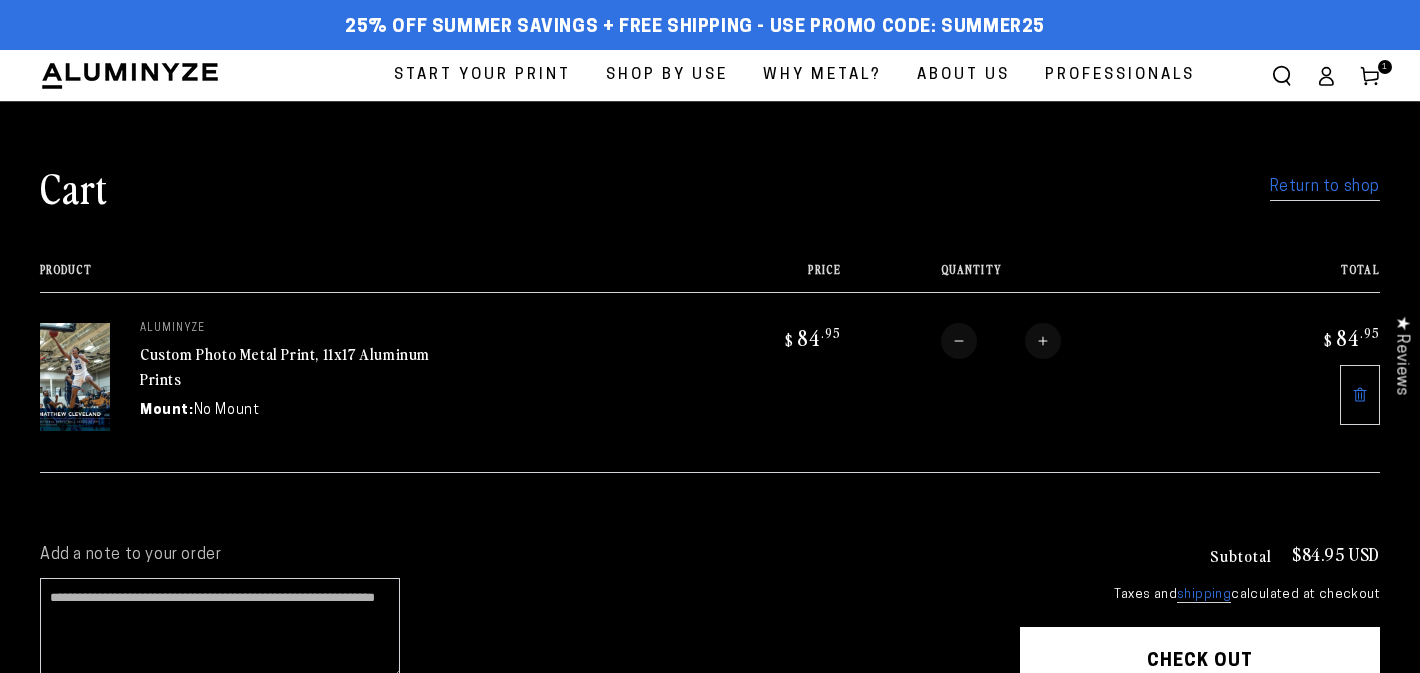 scroll, scrollTop: 0, scrollLeft: 0, axis: both 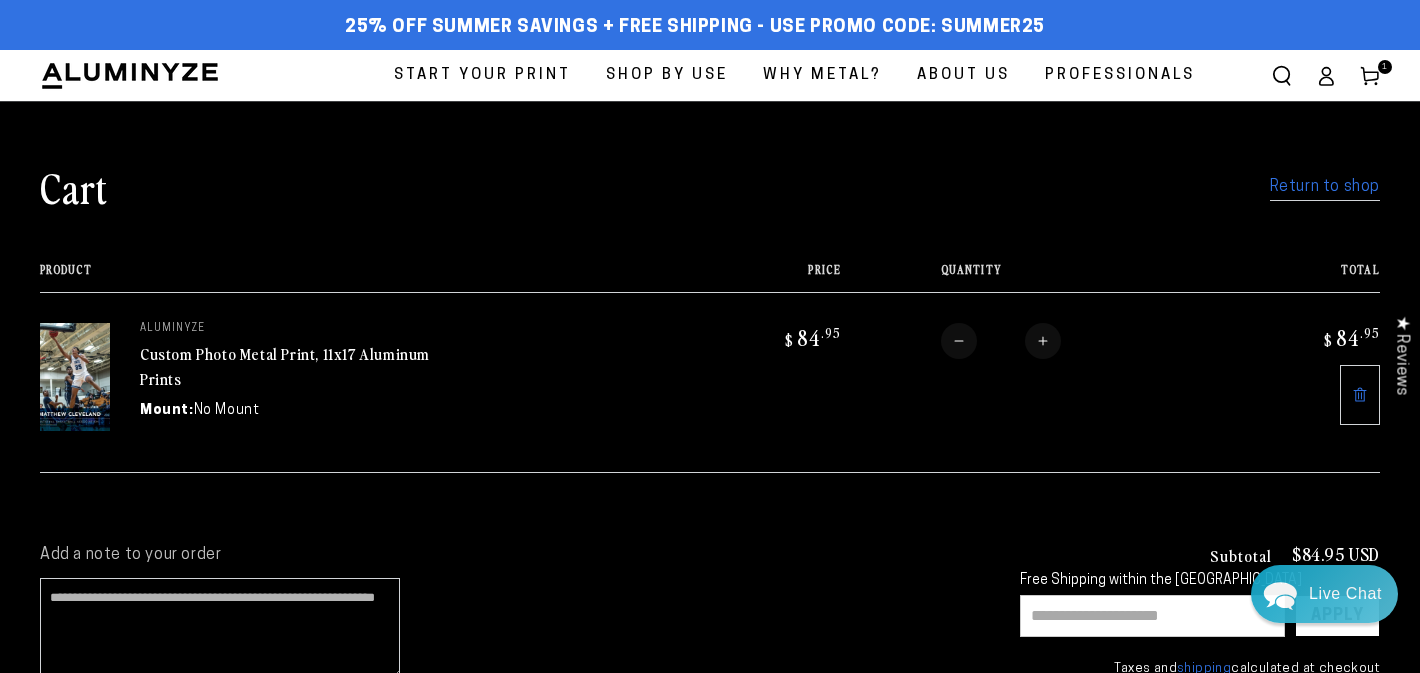 click on "Return to shop" at bounding box center (1325, 187) 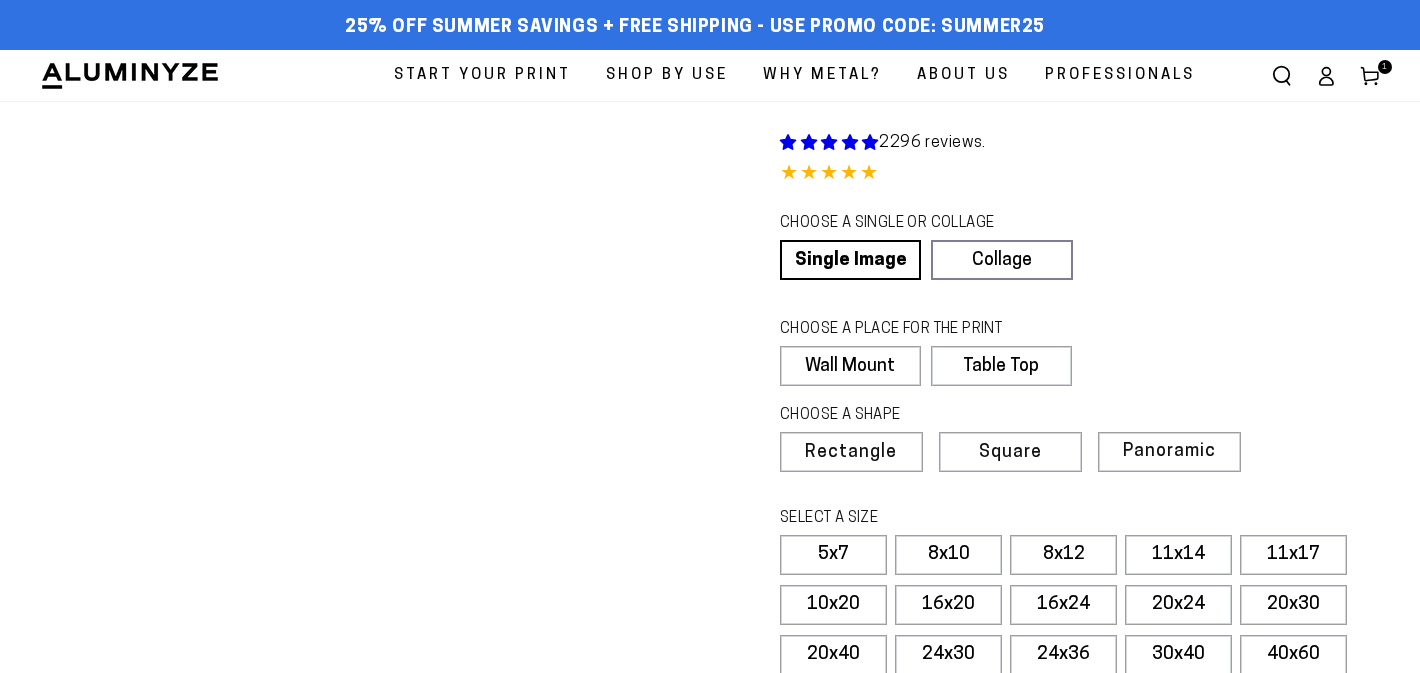 scroll, scrollTop: 0, scrollLeft: 0, axis: both 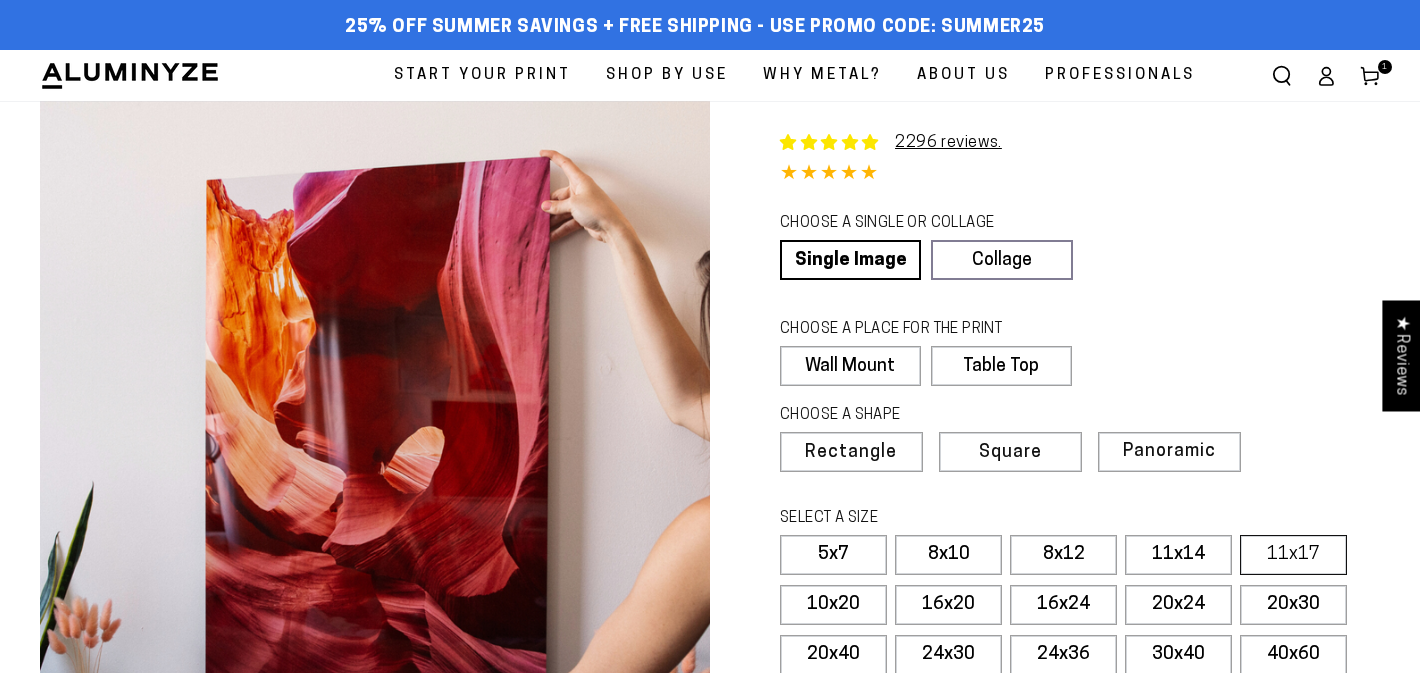 click on "11x17" at bounding box center (1293, 555) 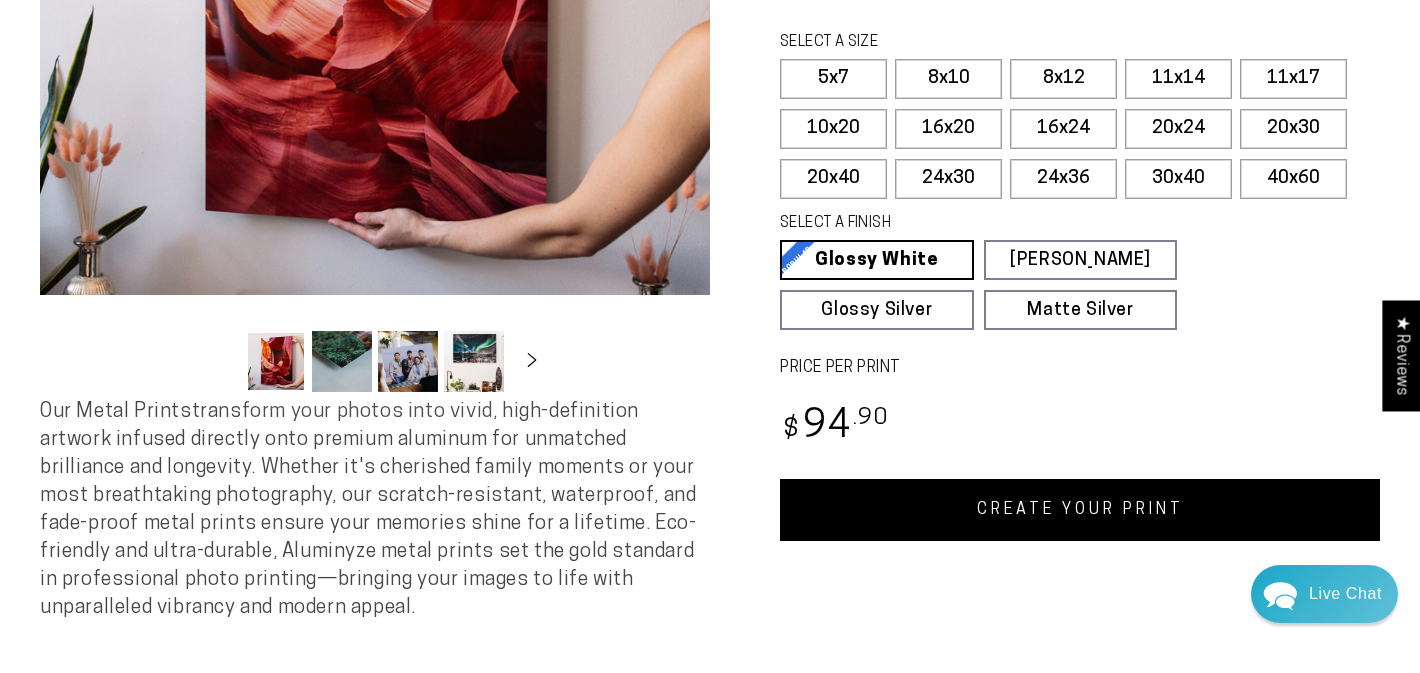 scroll, scrollTop: 480, scrollLeft: 0, axis: vertical 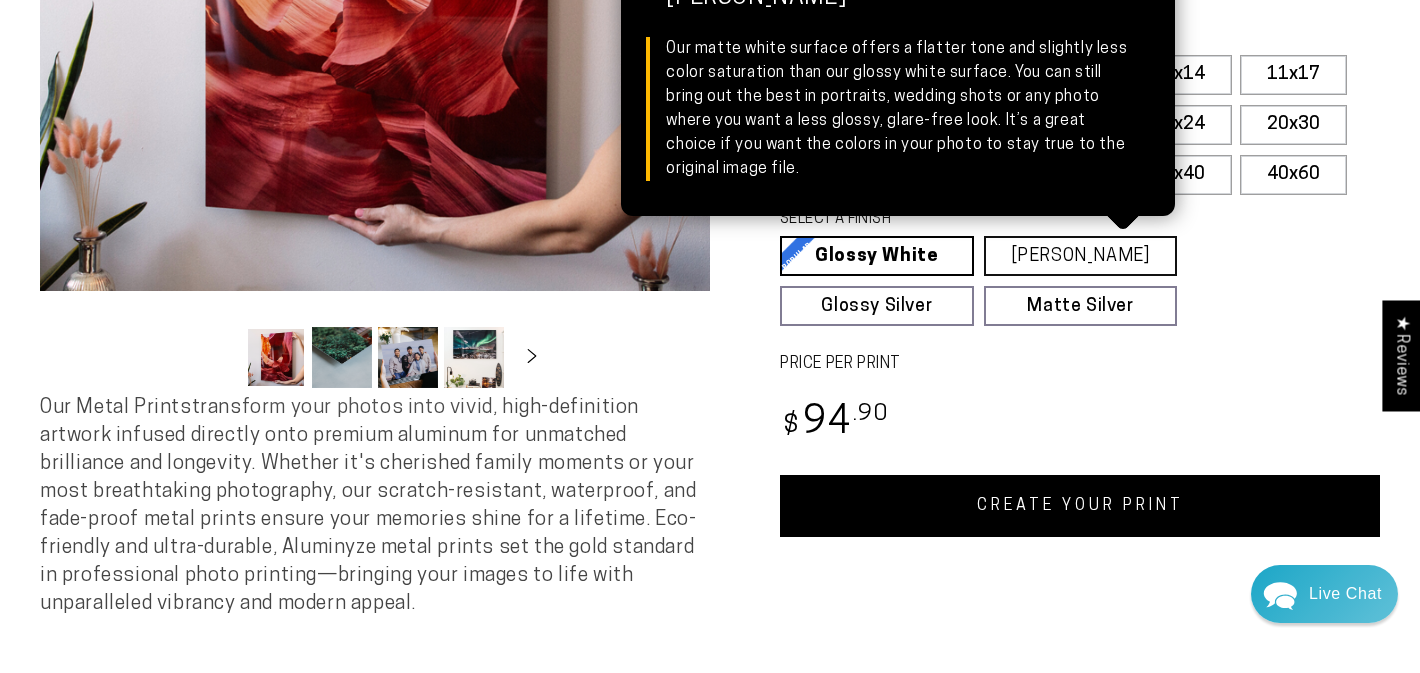 click on "Matte White
Matte White
Our matte white surface offers a flatter tone and slightly less color saturation than our glossy white surface. You can still bring out the best in portraits, wedding shots or any photo where you want a less glossy, glare-free look. It’s a great choice if you want the colors in your photo to stay true to the original image file." at bounding box center (1081, 256) 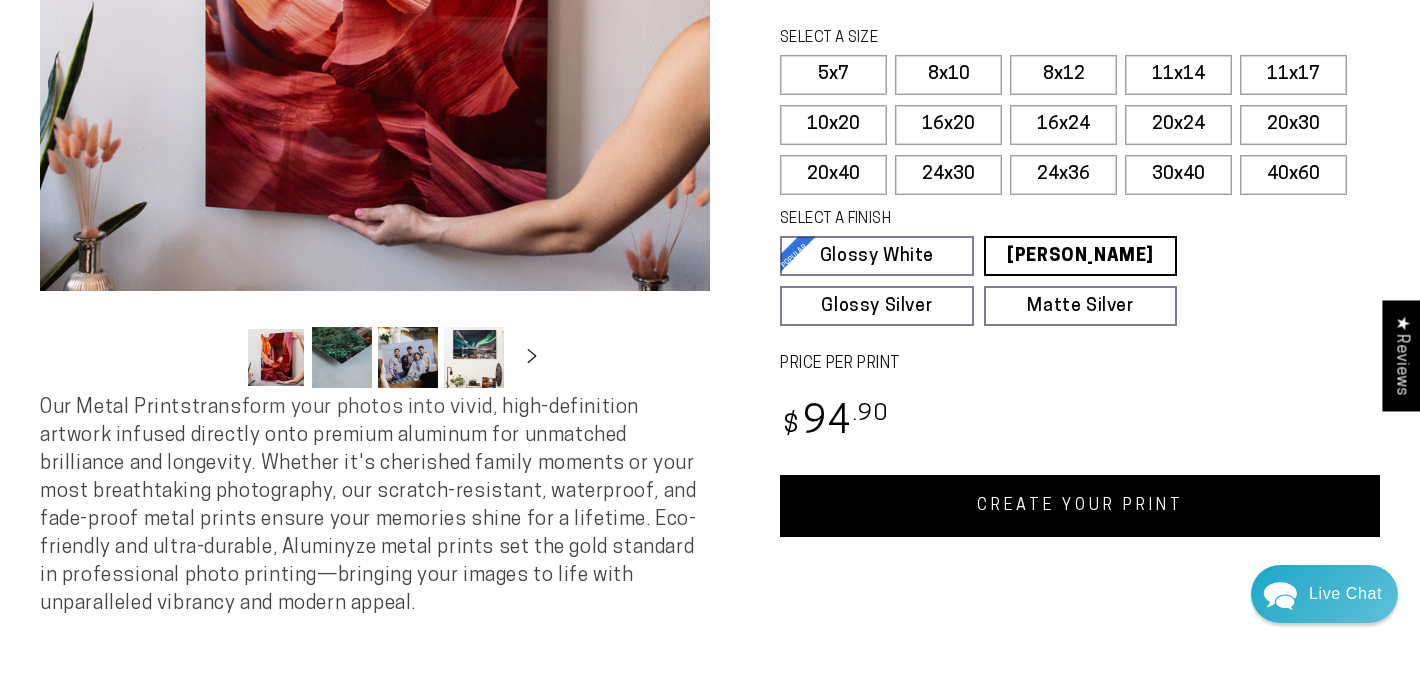 click on "CREATE YOUR PRINT" at bounding box center [1080, 506] 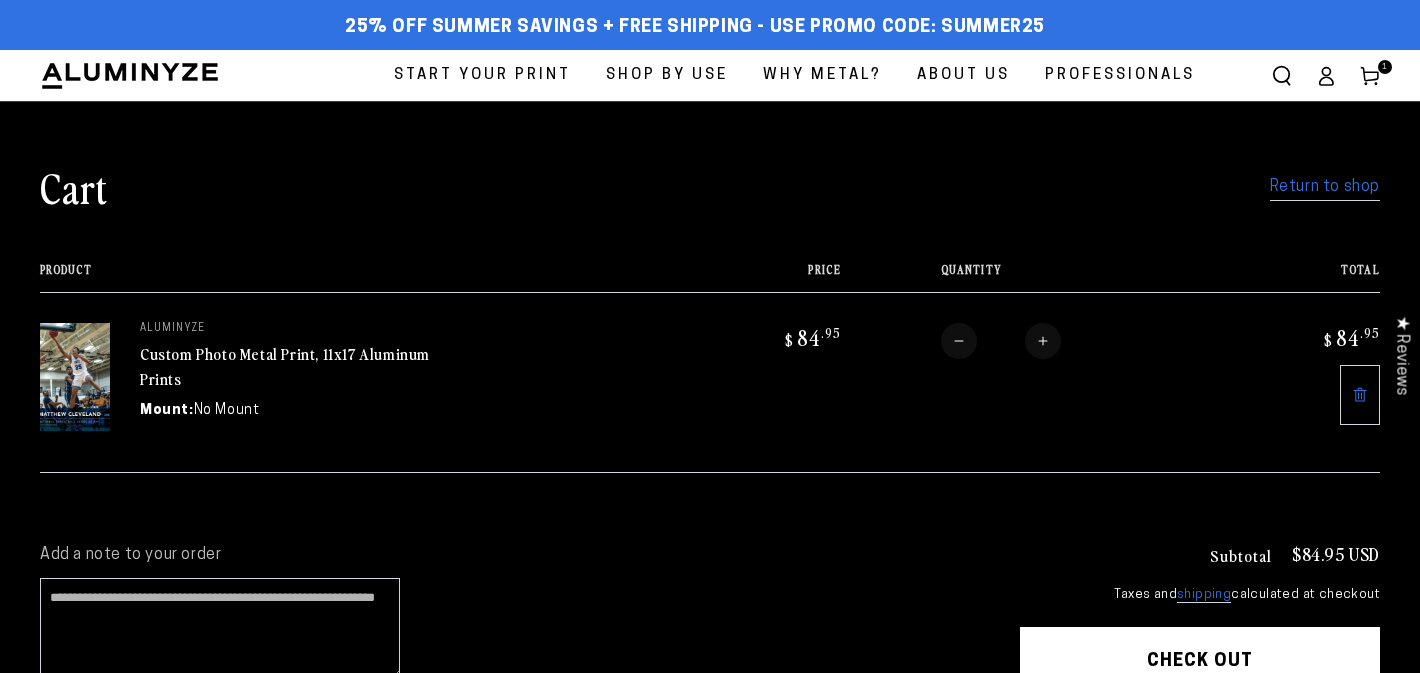 scroll, scrollTop: 0, scrollLeft: 0, axis: both 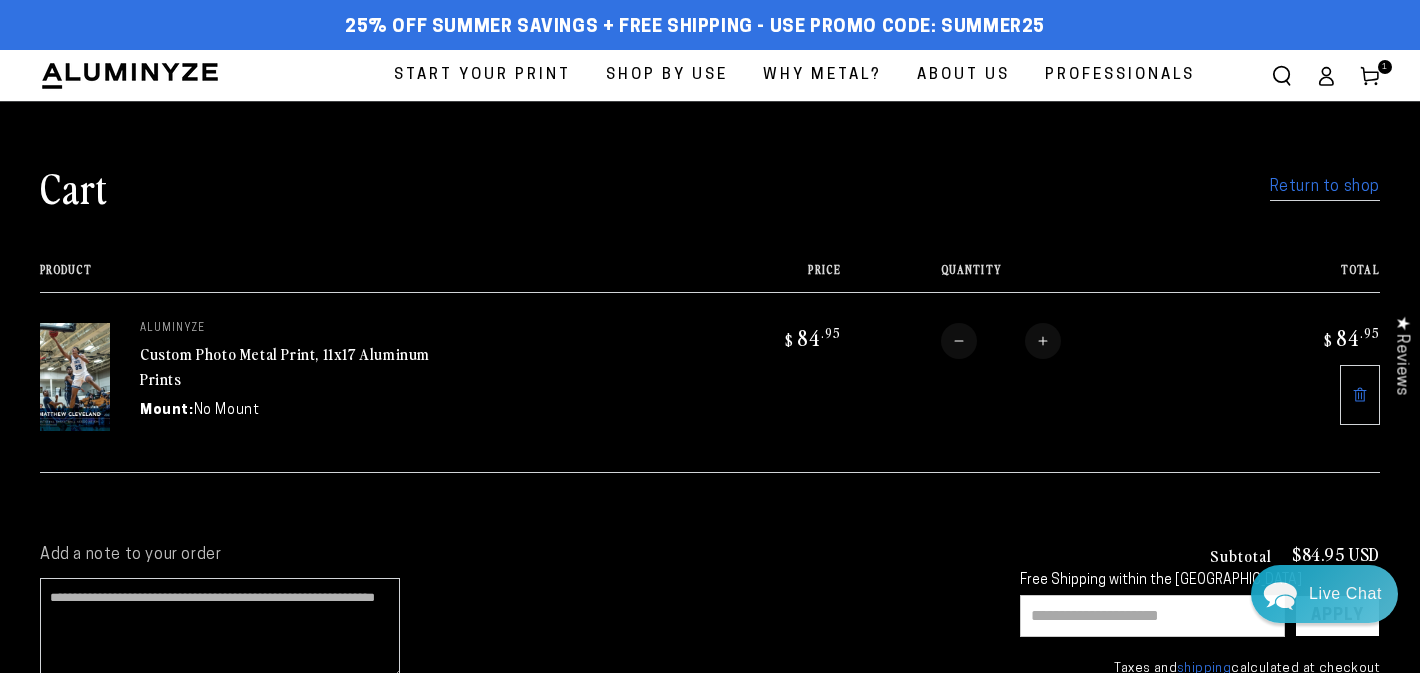 click 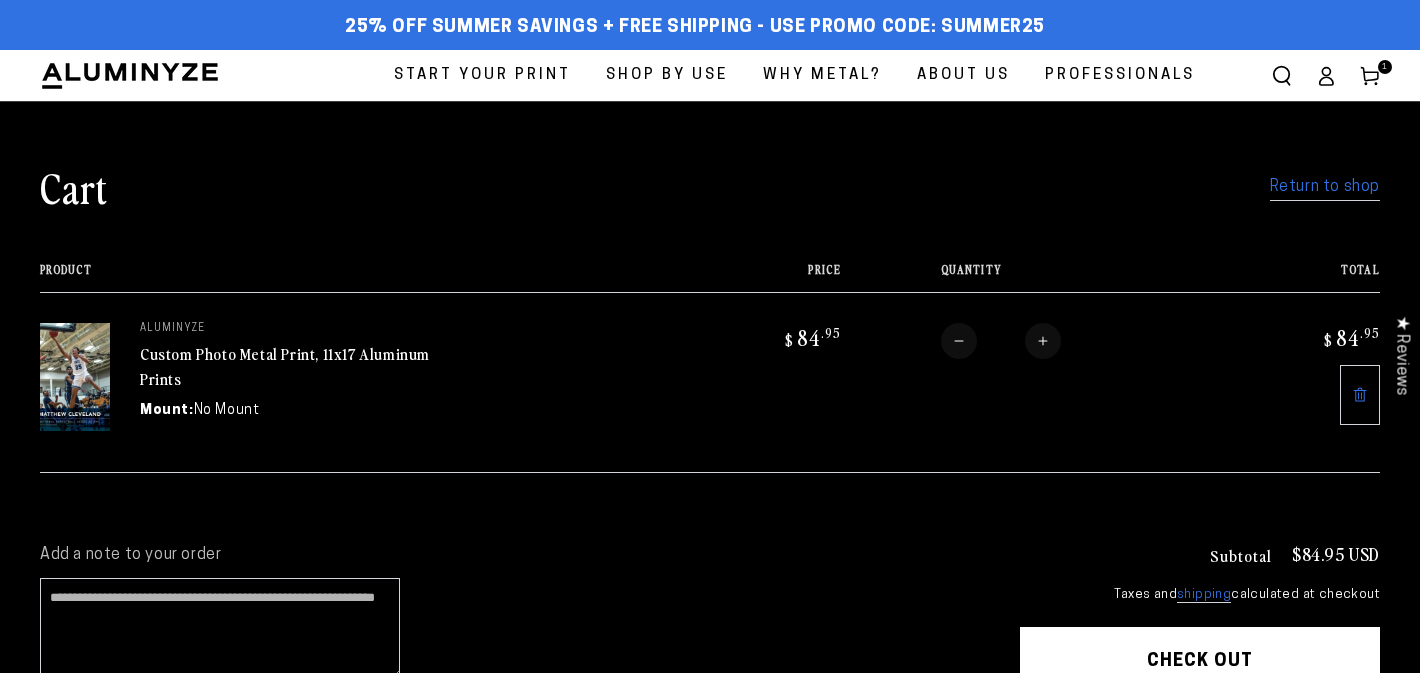 scroll, scrollTop: 0, scrollLeft: 0, axis: both 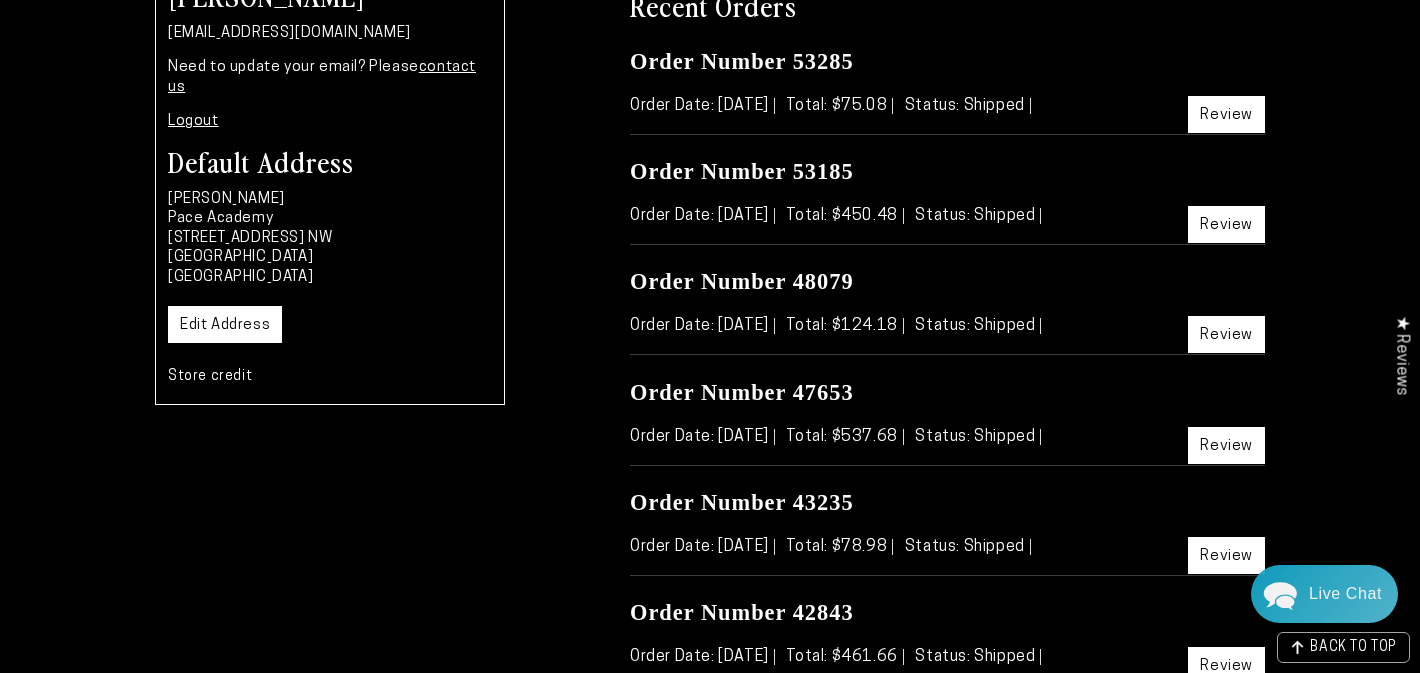 click on "Review" at bounding box center (1226, 445) 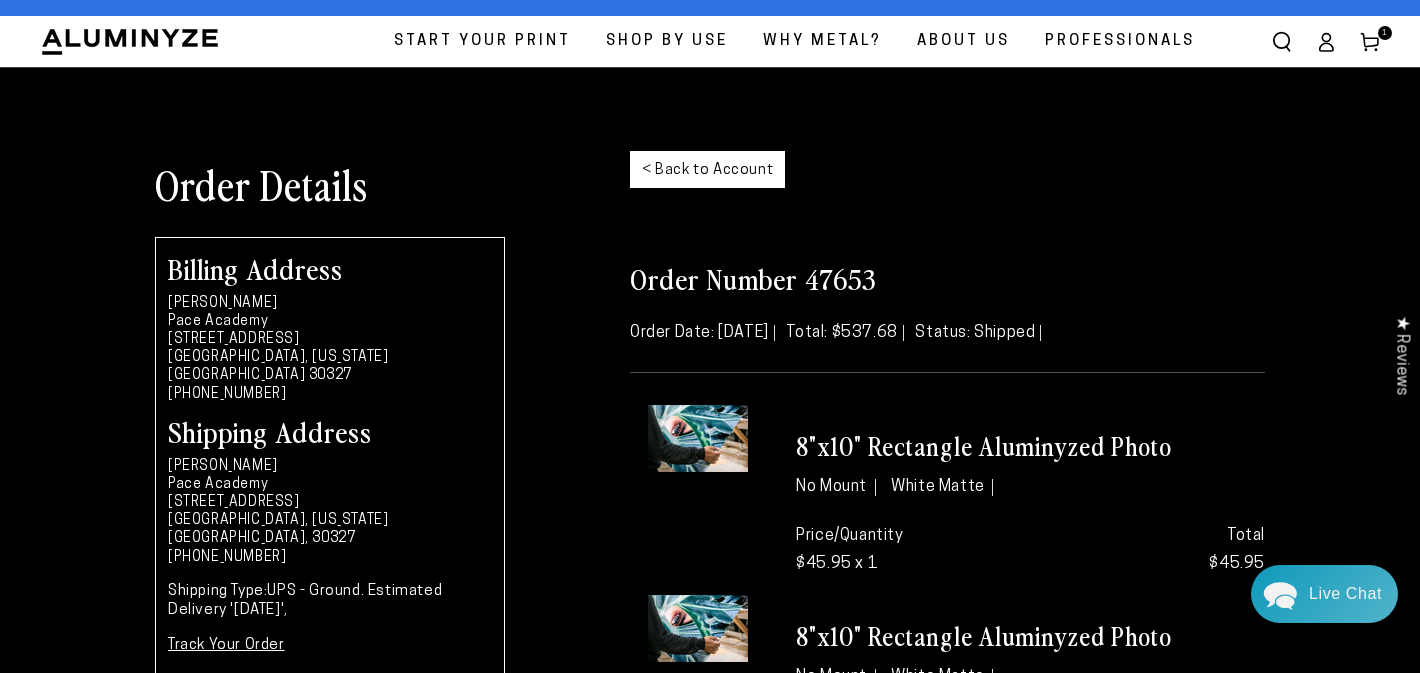 scroll, scrollTop: 0, scrollLeft: 0, axis: both 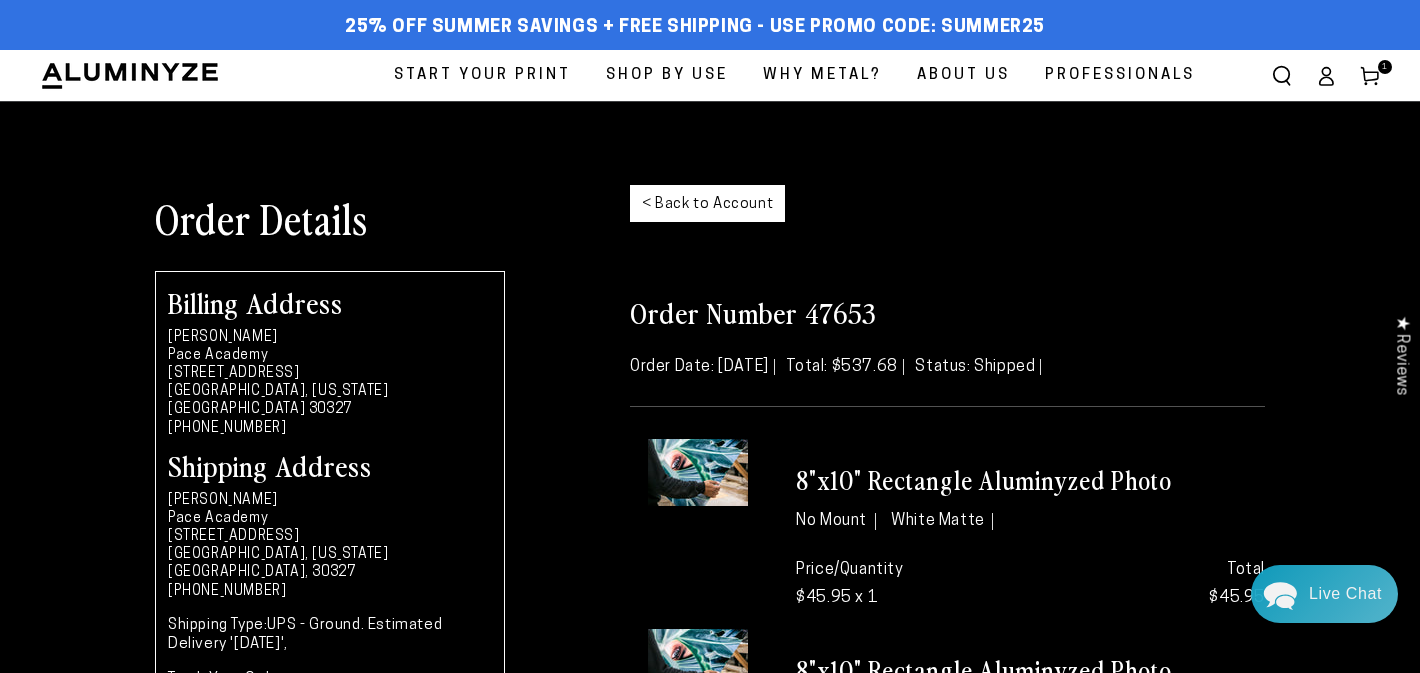 click on "< Back to Account" at bounding box center (707, 203) 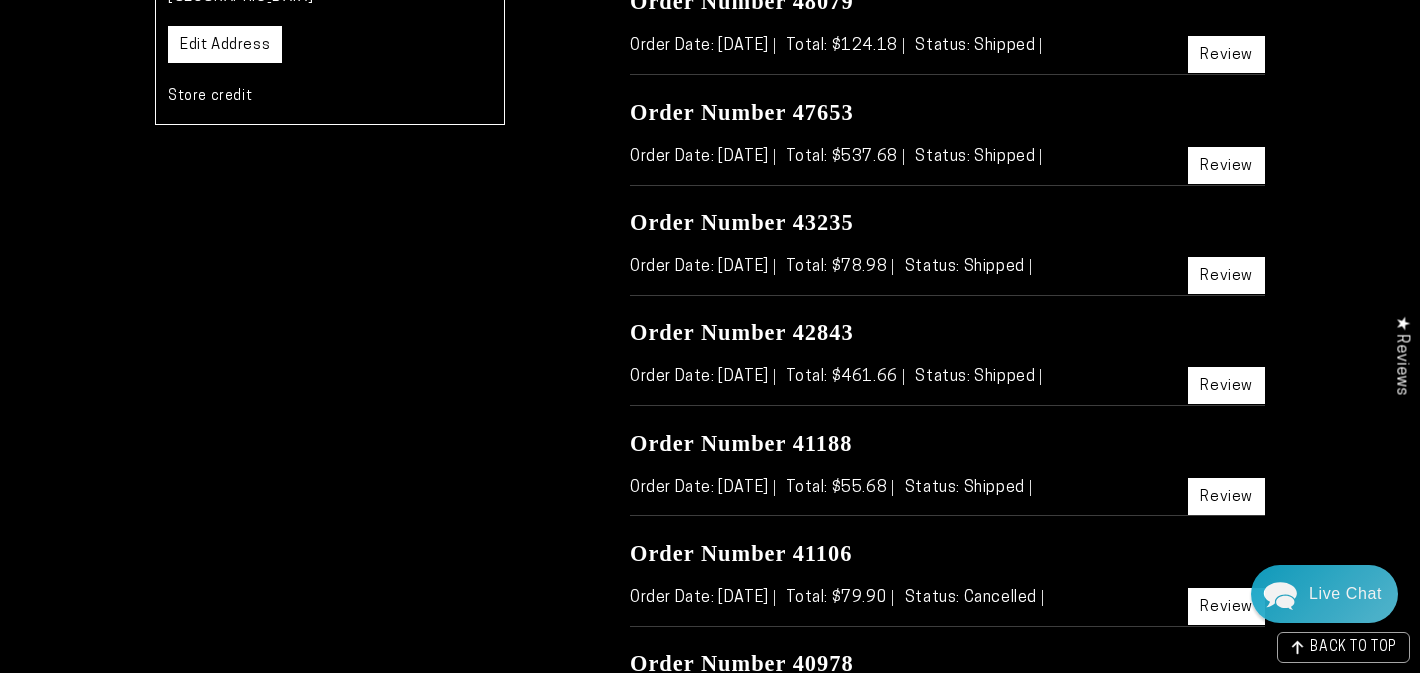scroll, scrollTop: 0, scrollLeft: 0, axis: both 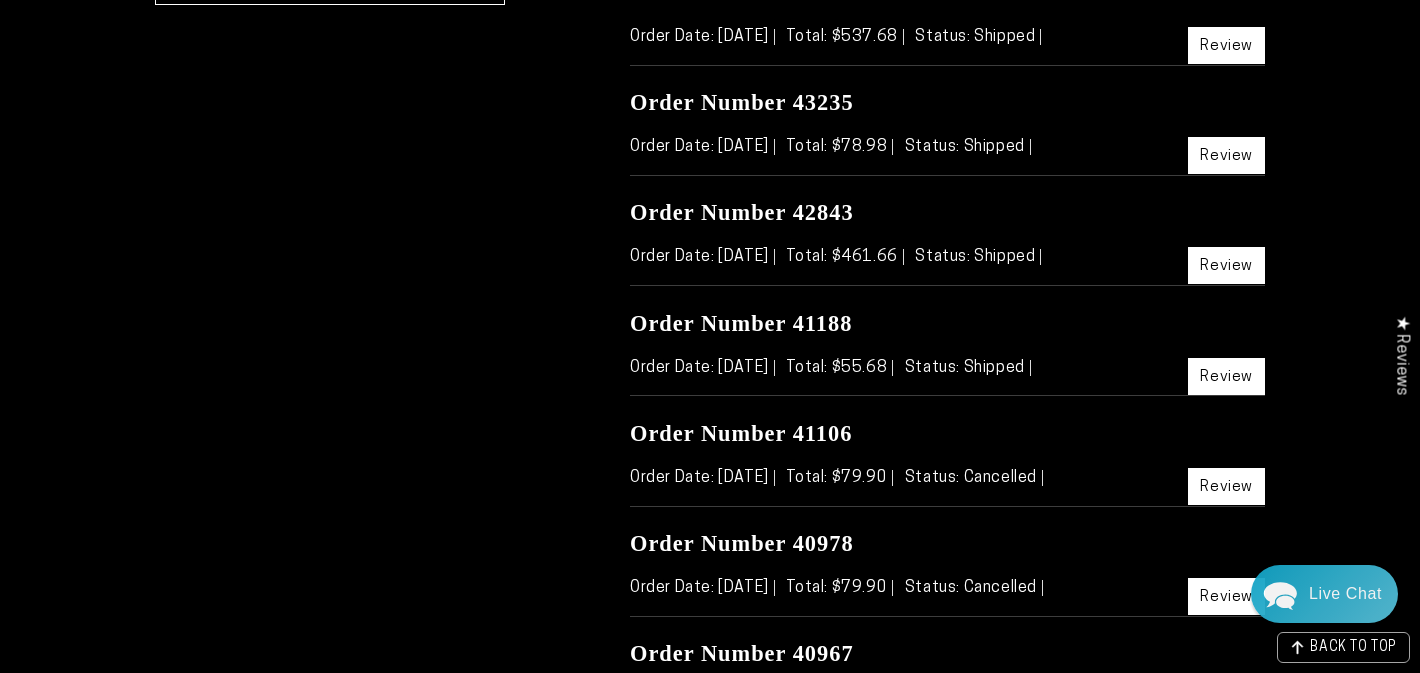 click on "Review" at bounding box center (1226, 486) 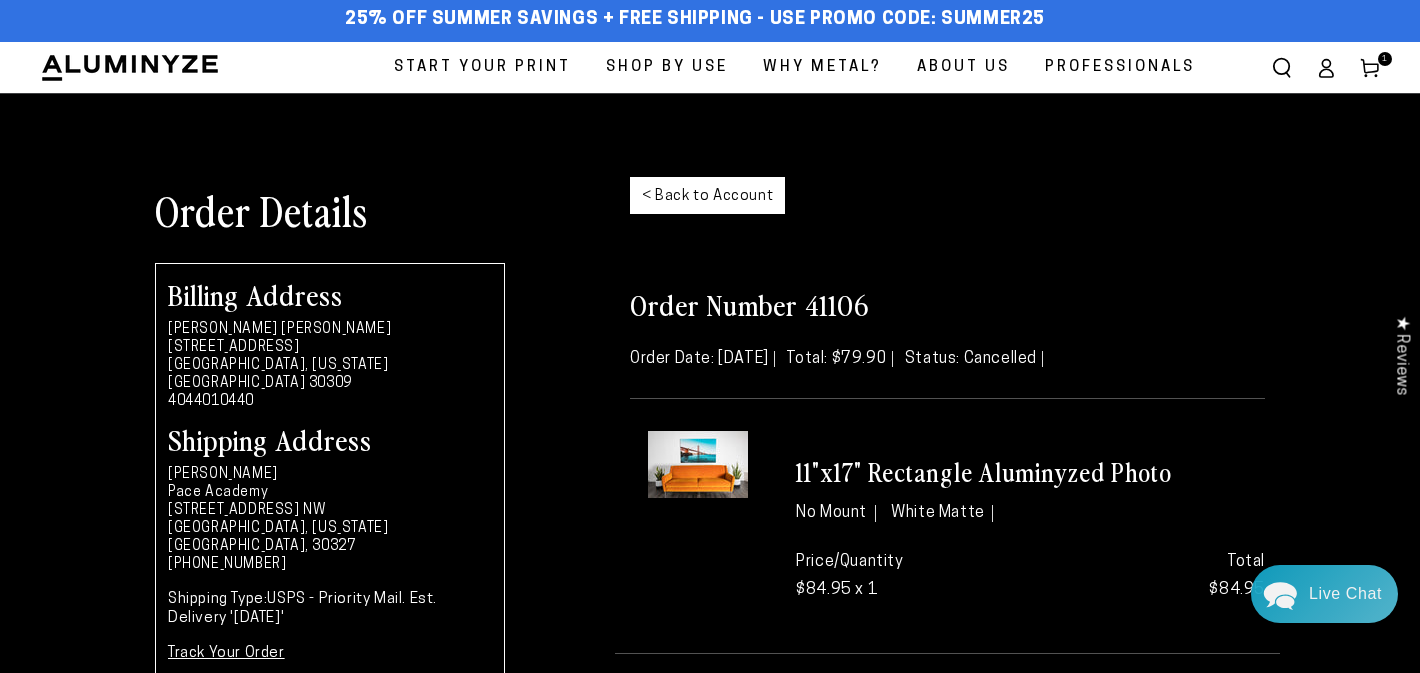 scroll, scrollTop: 0, scrollLeft: 0, axis: both 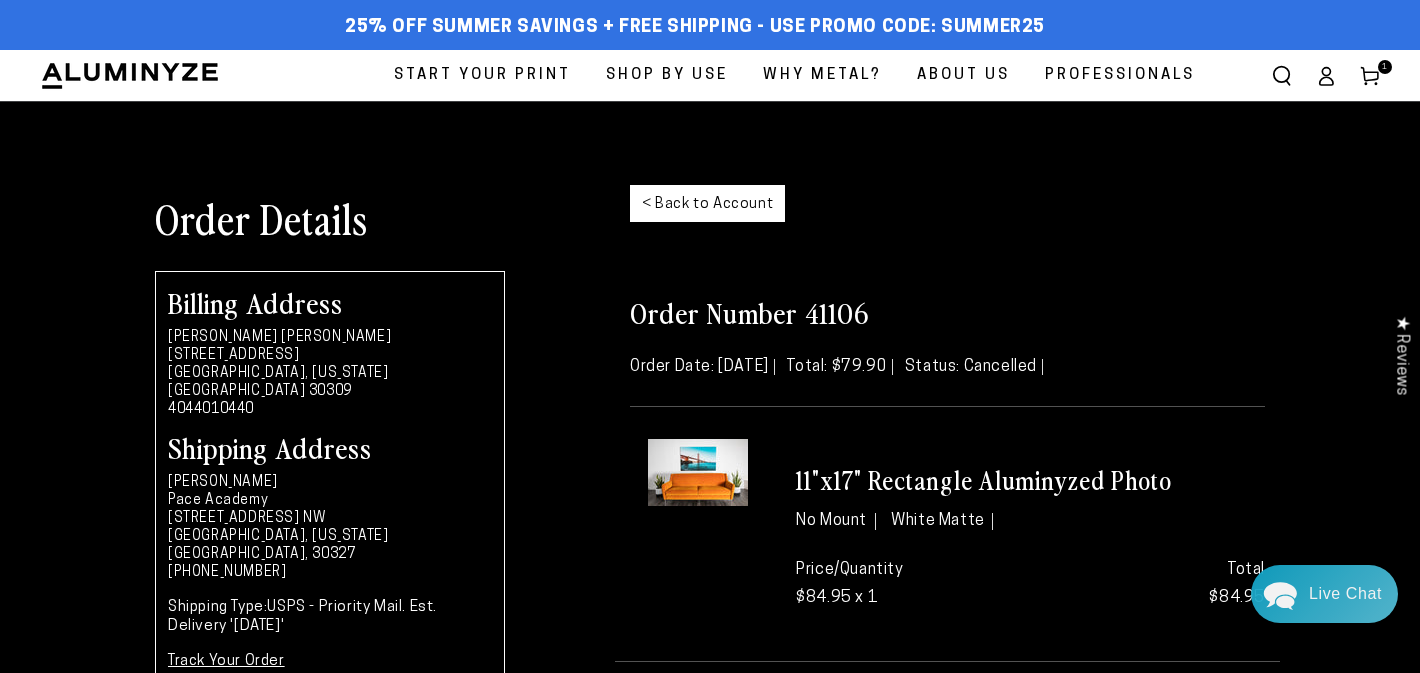 click 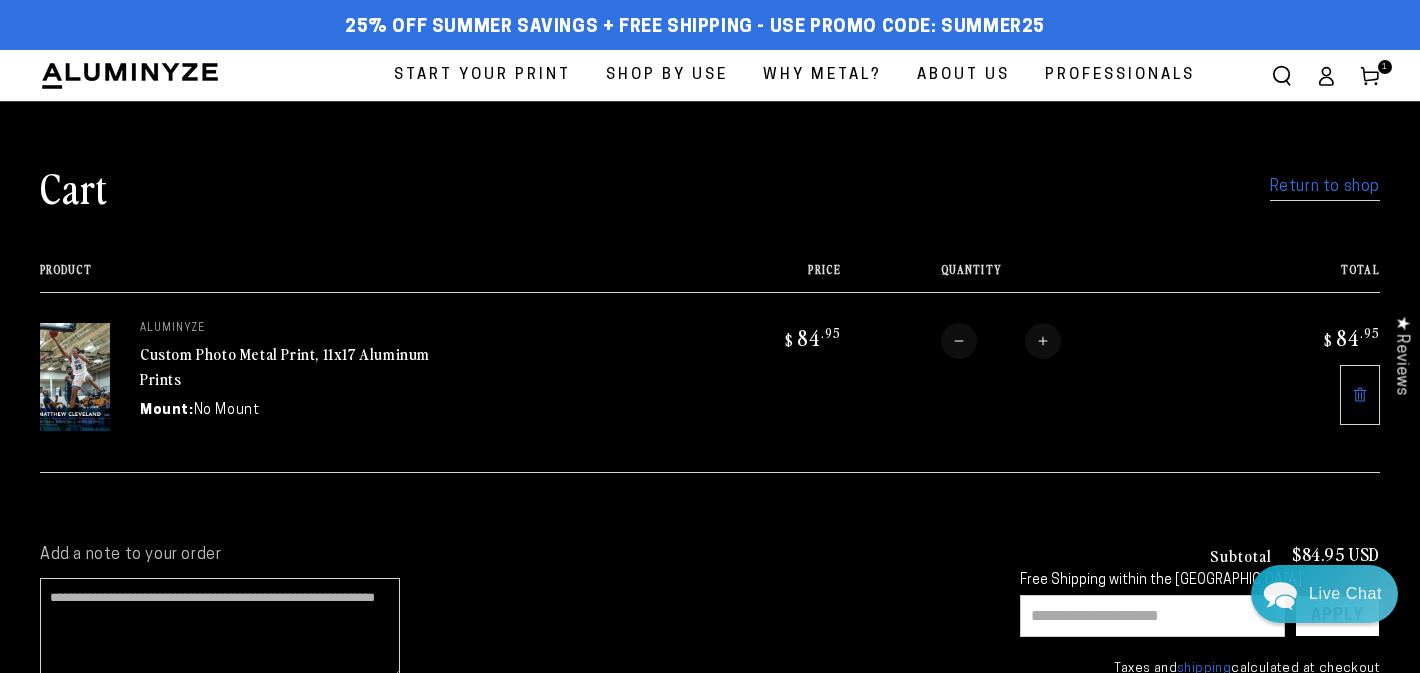scroll, scrollTop: 0, scrollLeft: 0, axis: both 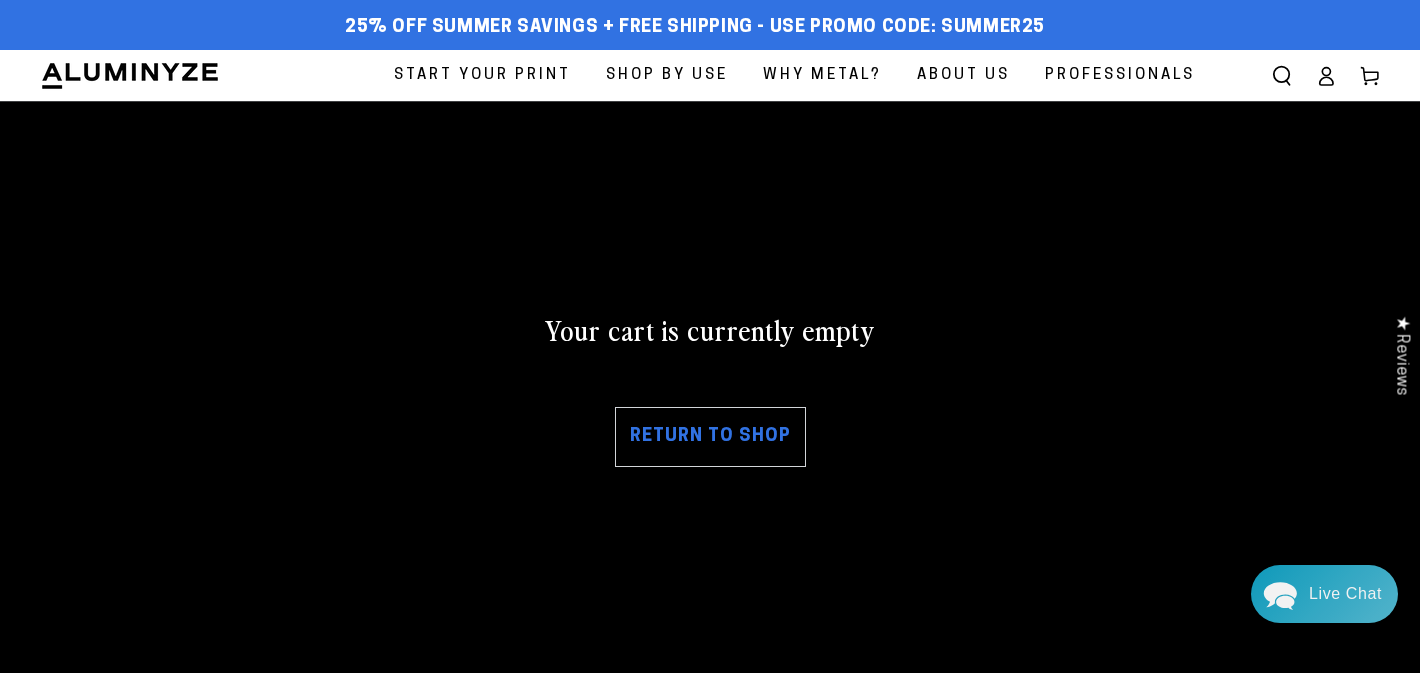click on "Return to shop" at bounding box center (710, 437) 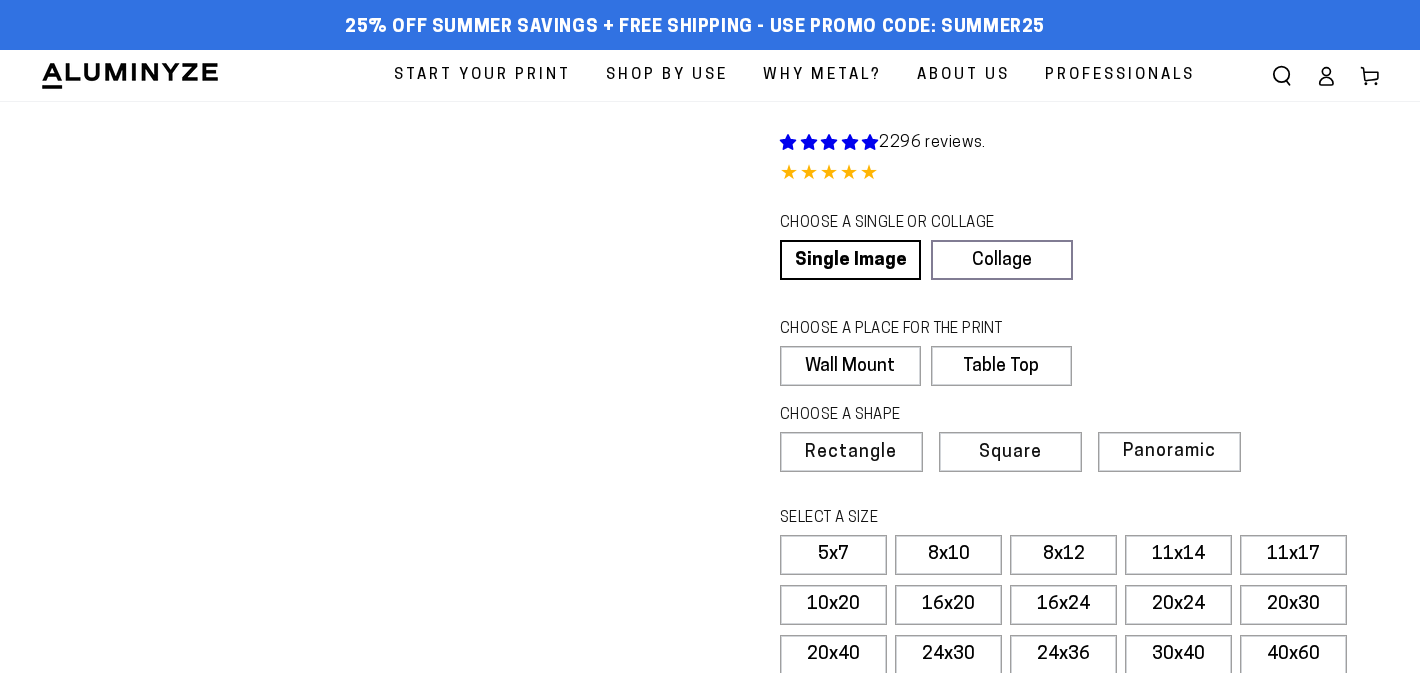 scroll, scrollTop: 0, scrollLeft: 0, axis: both 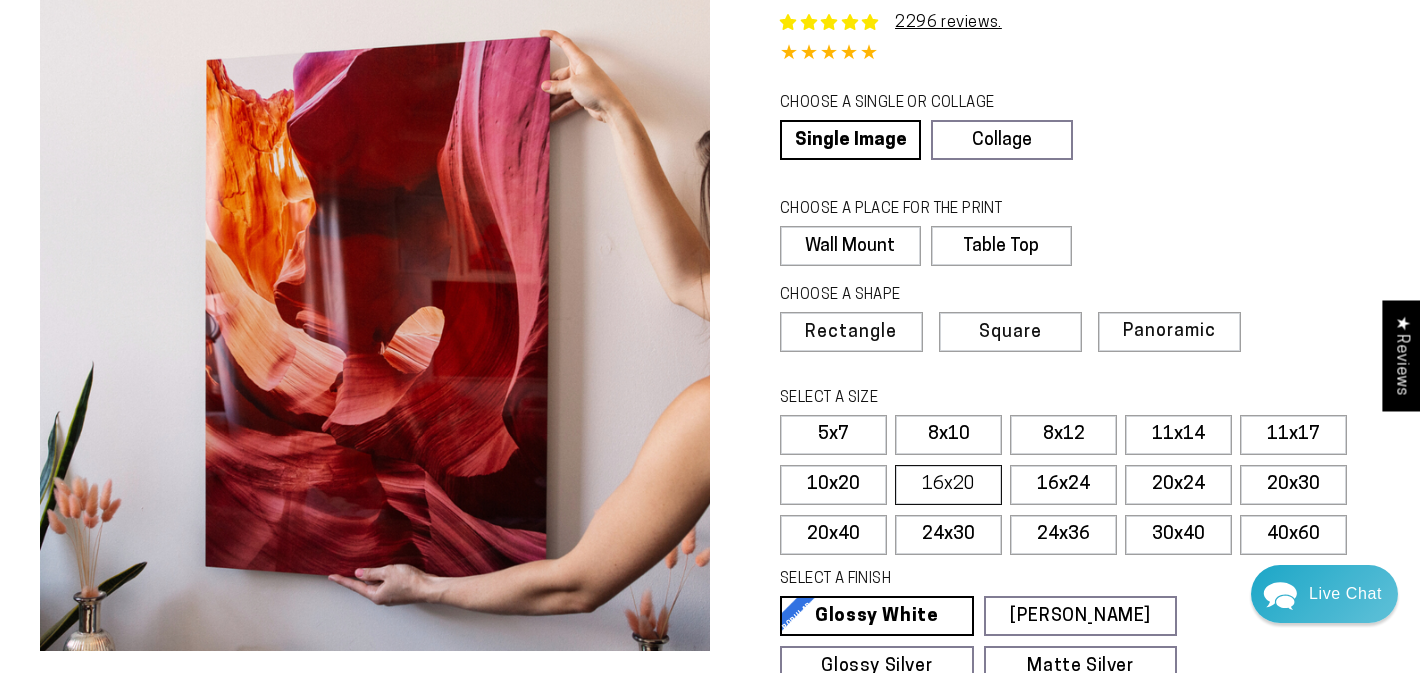 click on "16x20" at bounding box center (948, 485) 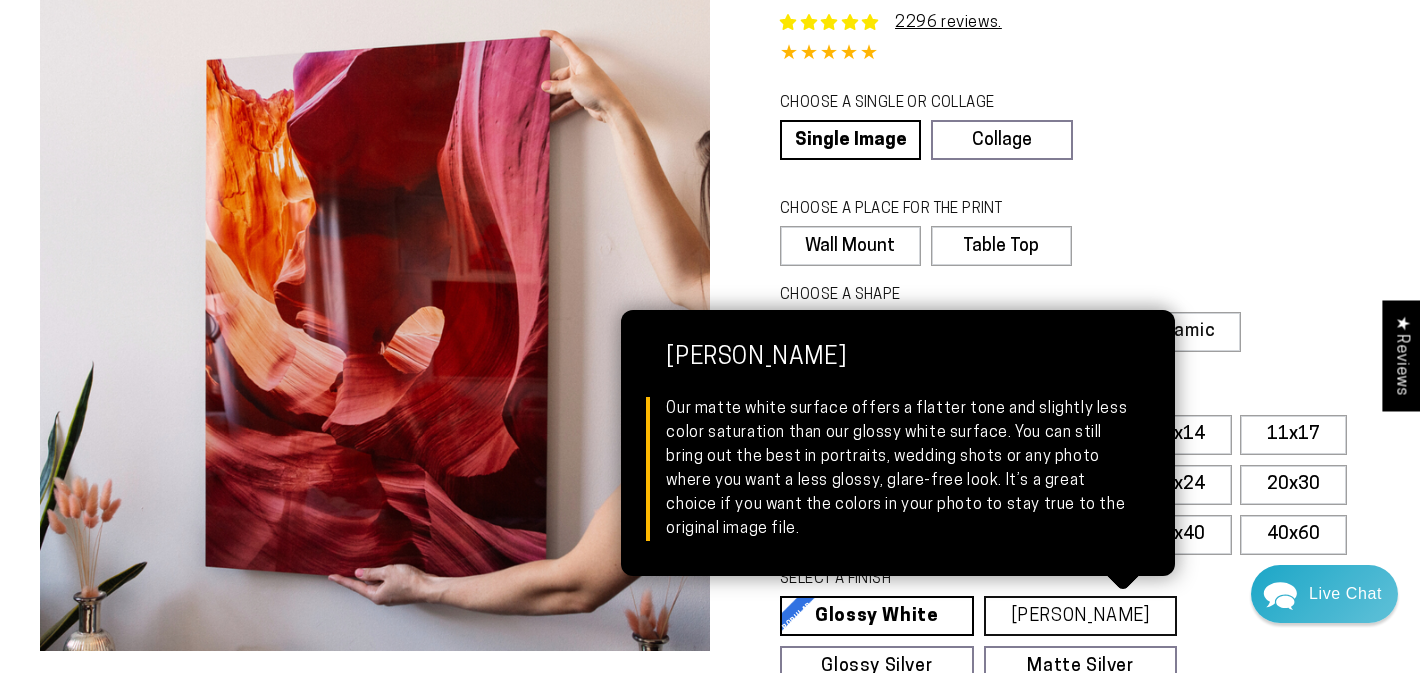 click on "Matte White
Matte White
Our matte white surface offers a flatter tone and slightly less color saturation than our glossy white surface. You can still bring out the best in portraits, wedding shots or any photo where you want a less glossy, glare-free look. It’s a great choice if you want the colors in your photo to stay true to the original image file." at bounding box center (1081, 616) 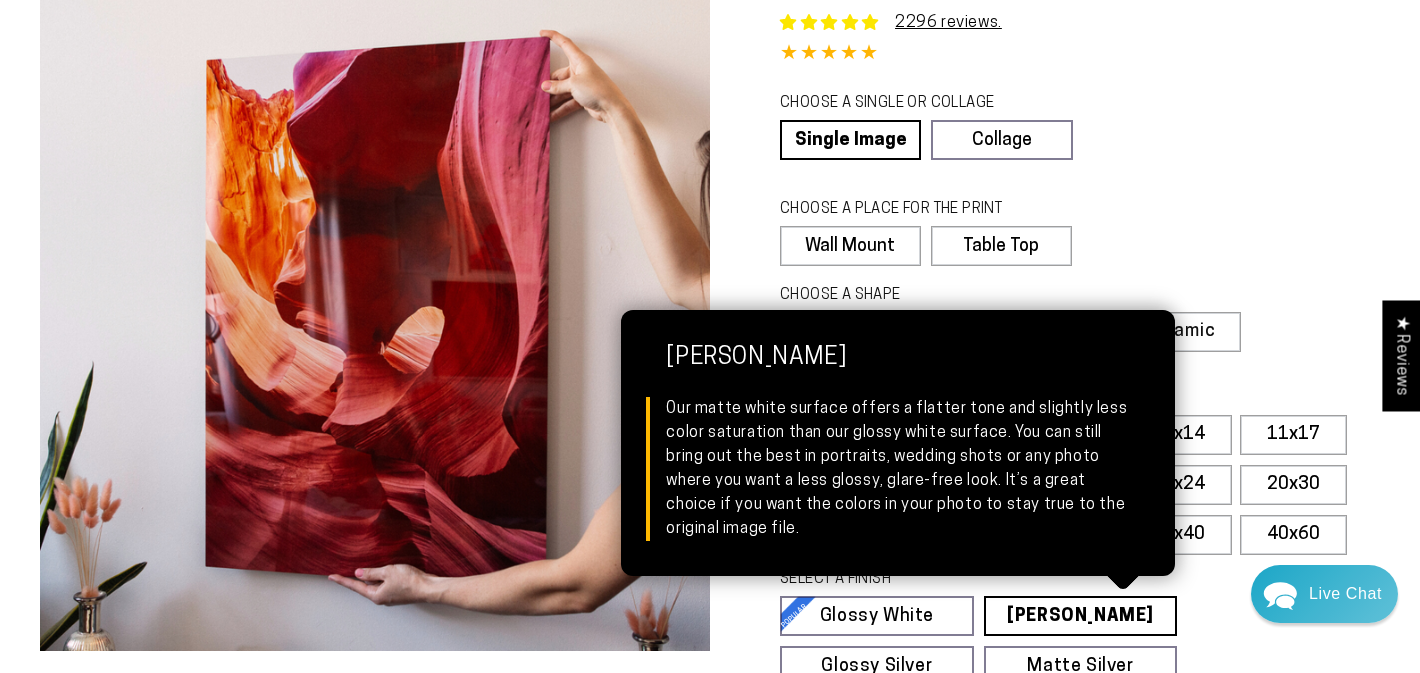 click on "Matte White
Matte White
Our matte white surface offers a flatter tone and slightly less color saturation than our glossy white surface. You can still bring out the best in portraits, wedding shots or any photo where you want a less glossy, glare-free look. It’s a great choice if you want the colors in your photo to stay true to the original image file." at bounding box center [1081, 616] 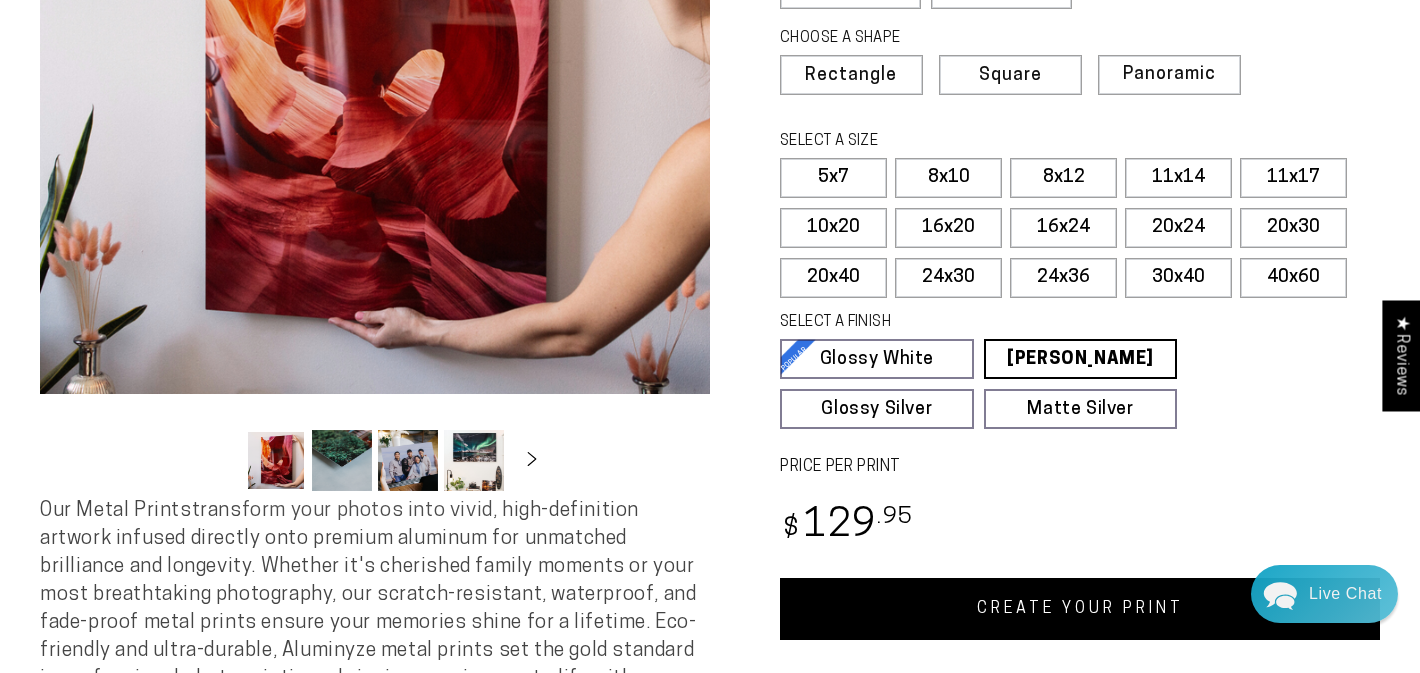 scroll, scrollTop: 400, scrollLeft: 0, axis: vertical 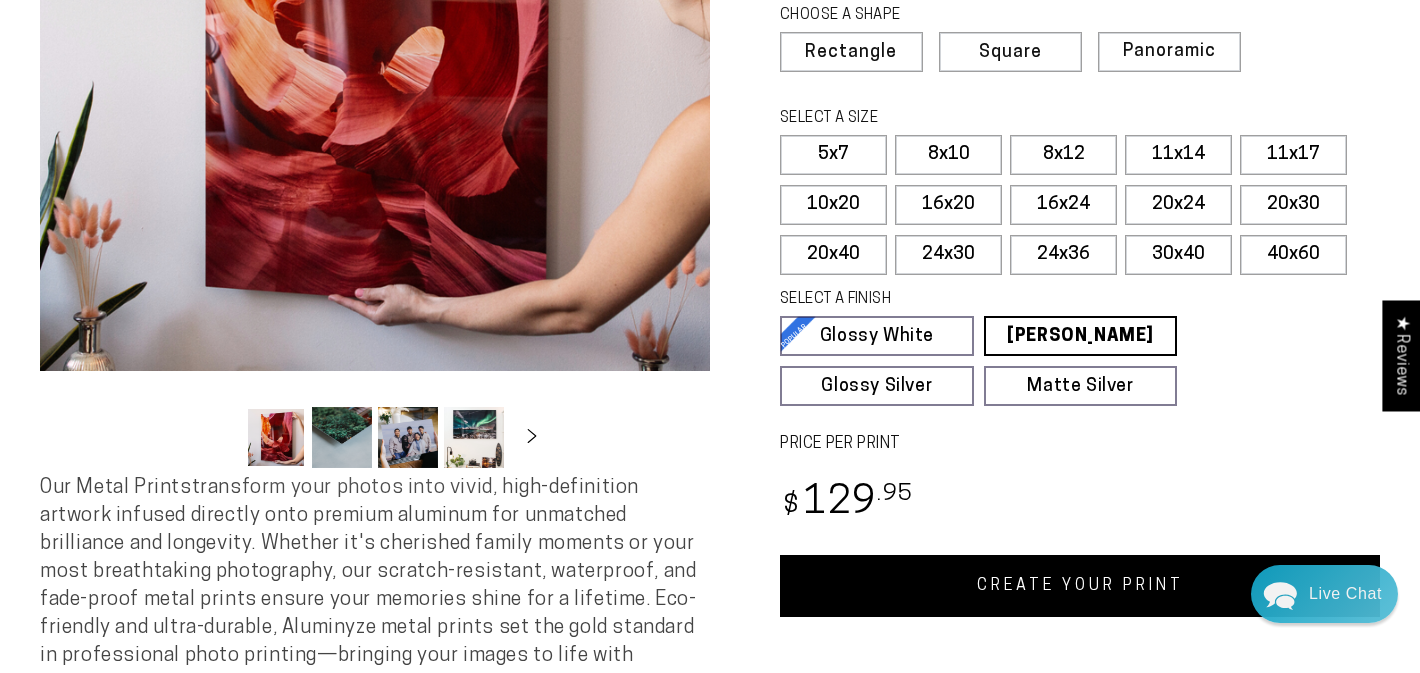 click on "CREATE YOUR PRINT" at bounding box center [1080, 586] 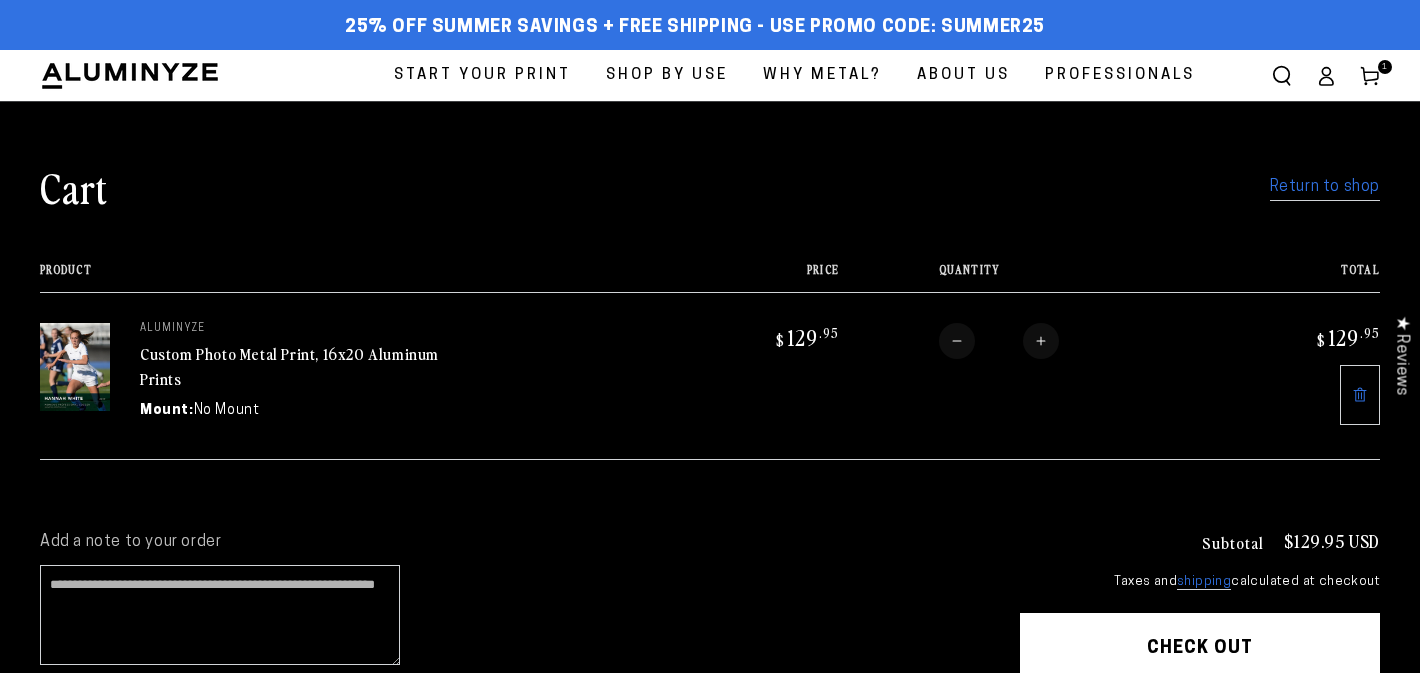 scroll, scrollTop: 0, scrollLeft: 0, axis: both 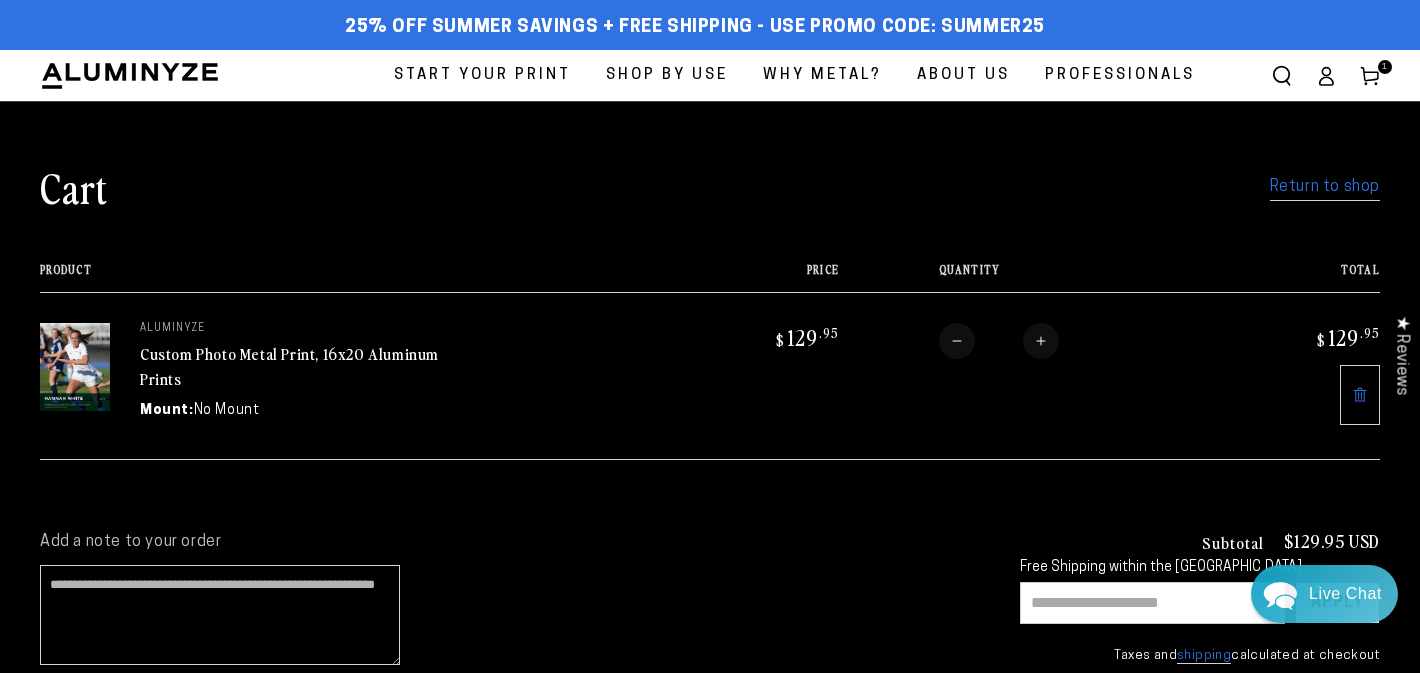 click on "Return to shop" at bounding box center [1325, 187] 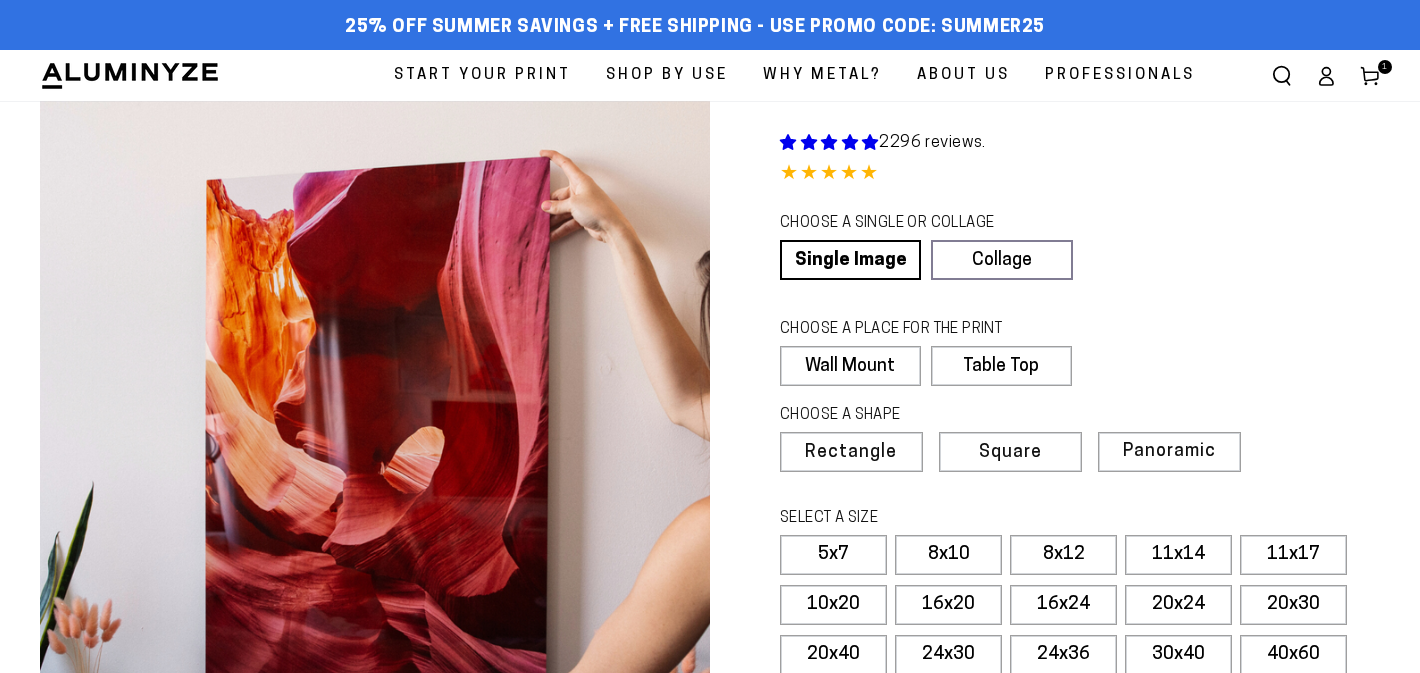 scroll, scrollTop: 0, scrollLeft: 0, axis: both 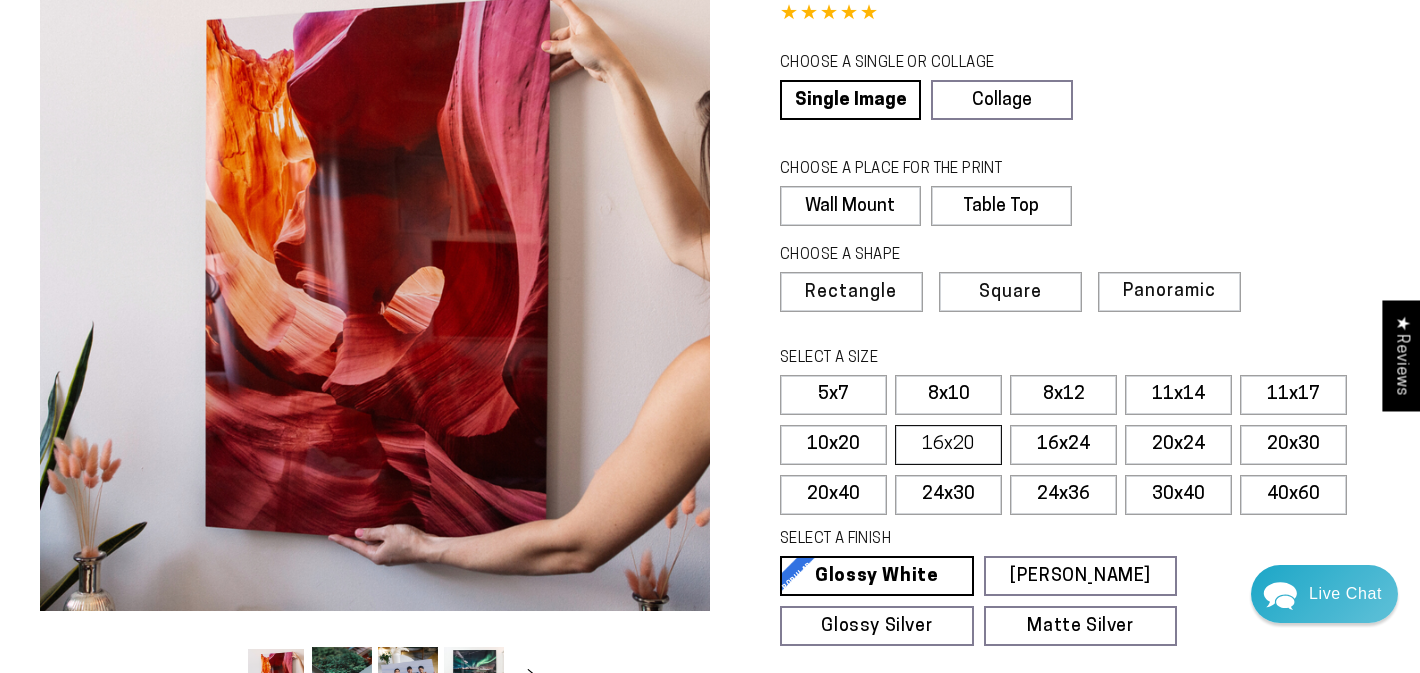 click on "16x20" at bounding box center (948, 445) 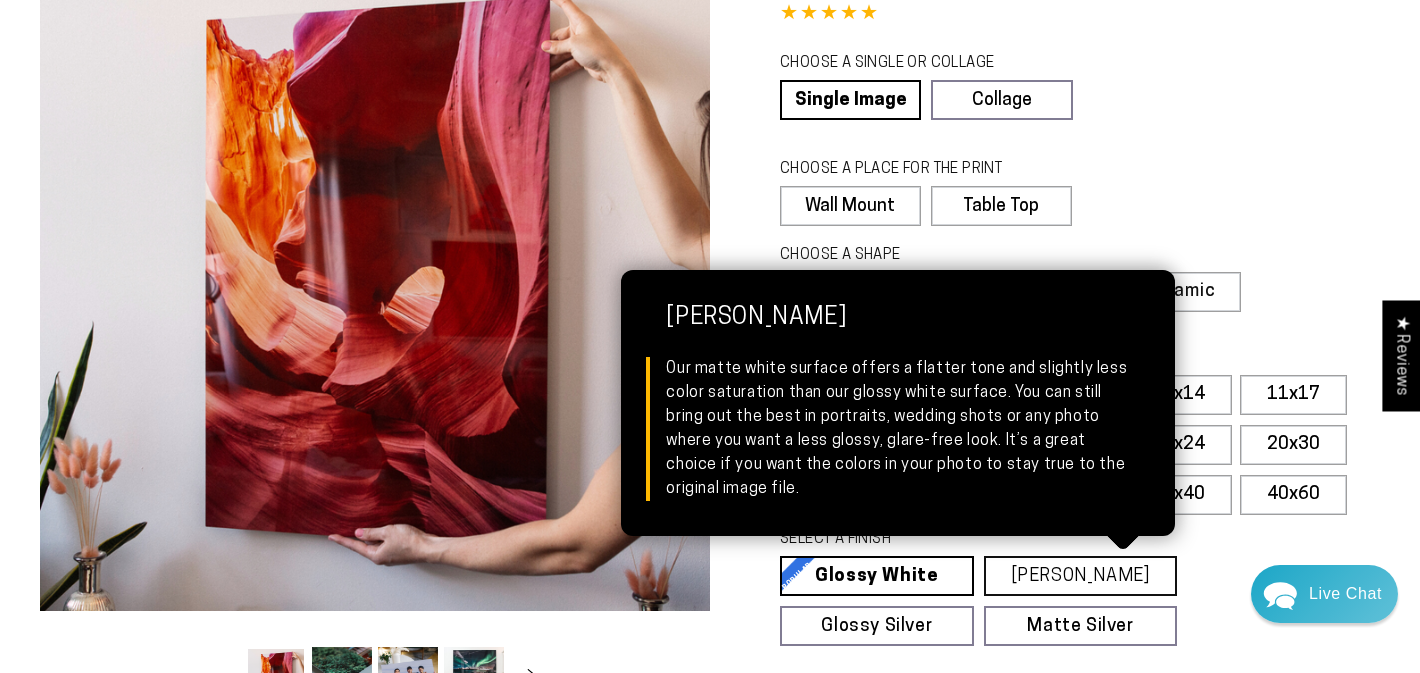 click on "Matte White
Matte White
Our matte white surface offers a flatter tone and slightly less color saturation than our glossy white surface. You can still bring out the best in portraits, wedding shots or any photo where you want a less glossy, glare-free look. It’s a great choice if you want the colors in your photo to stay true to the original image file." at bounding box center [1081, 576] 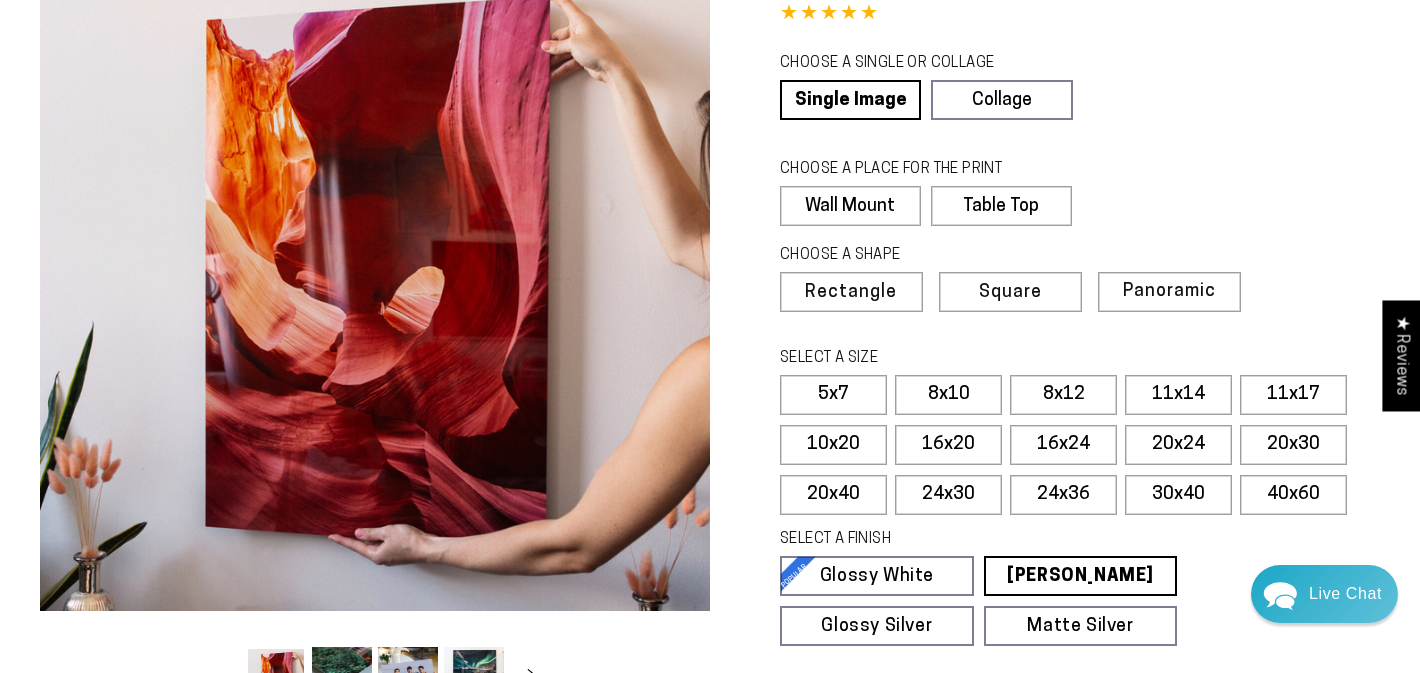 click on "CHOOSE A SHAPE
Learn more
Rectangle
Square
Panoramic" at bounding box center [1080, 292] 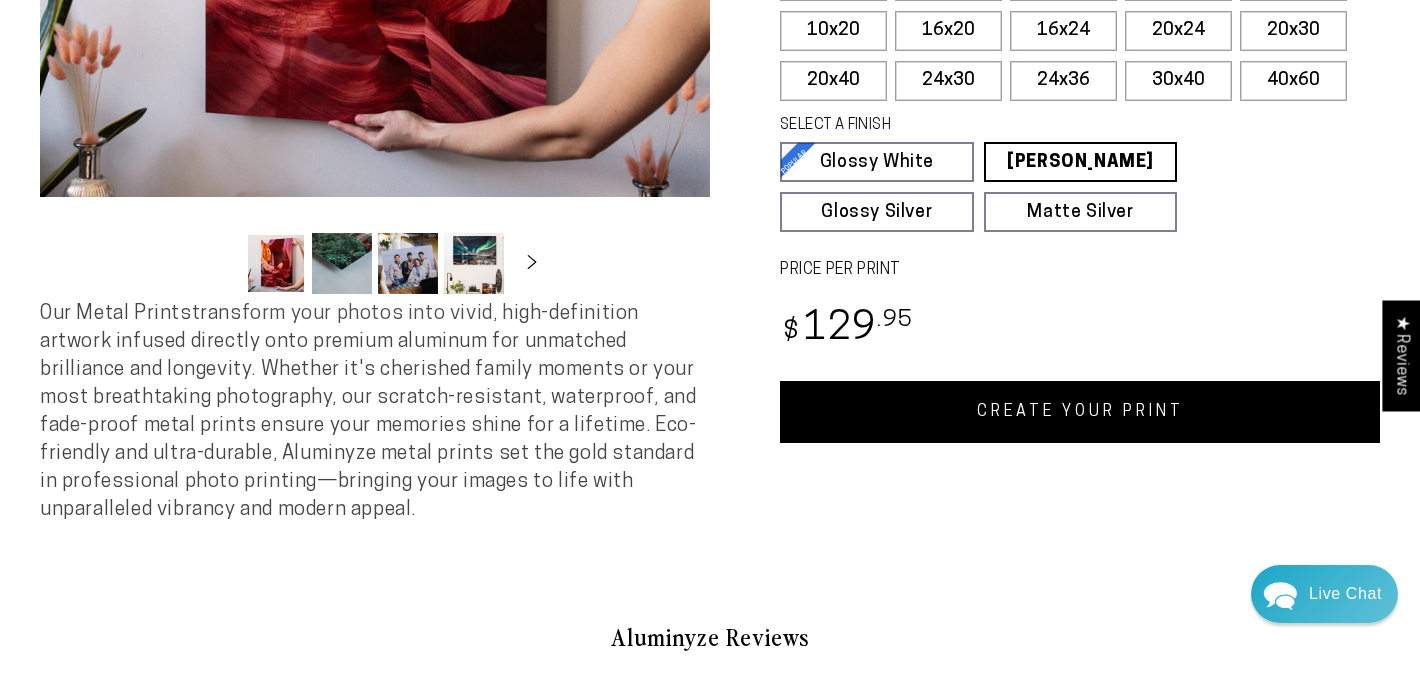 scroll, scrollTop: 600, scrollLeft: 0, axis: vertical 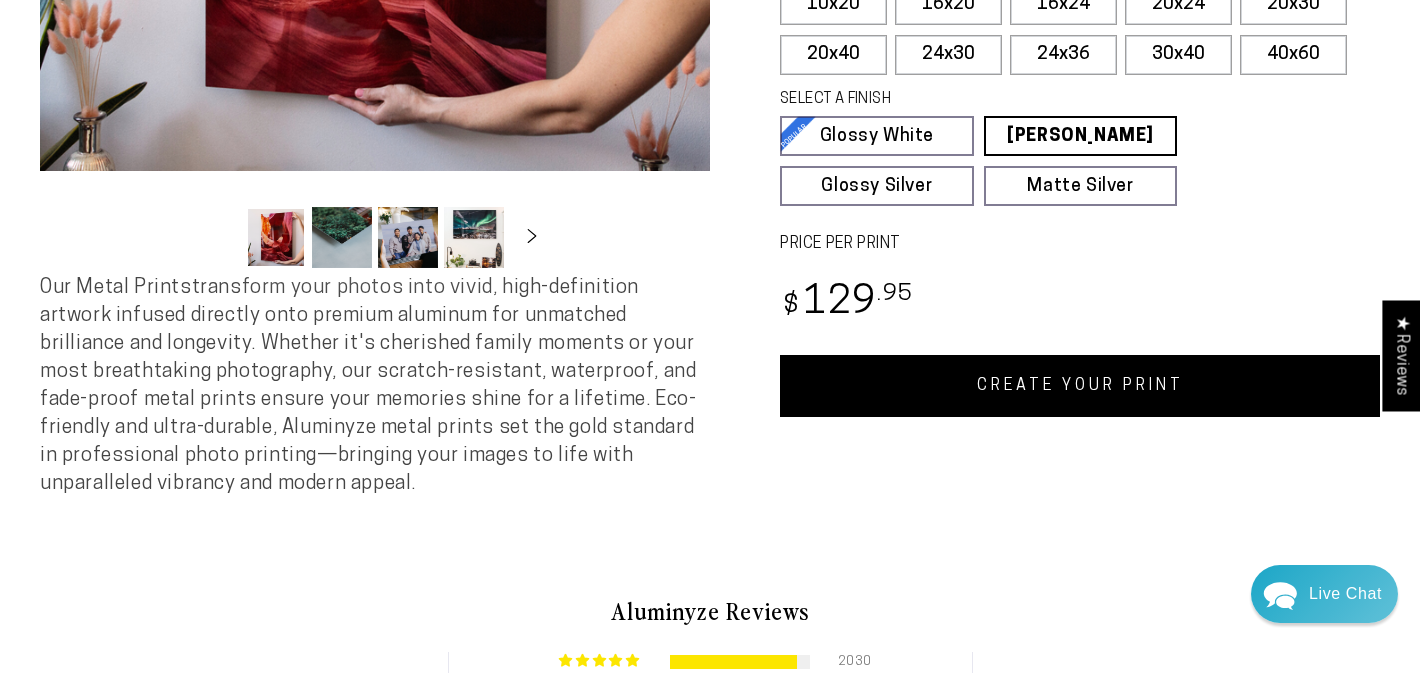 click on "CREATE YOUR PRINT" at bounding box center (1080, 386) 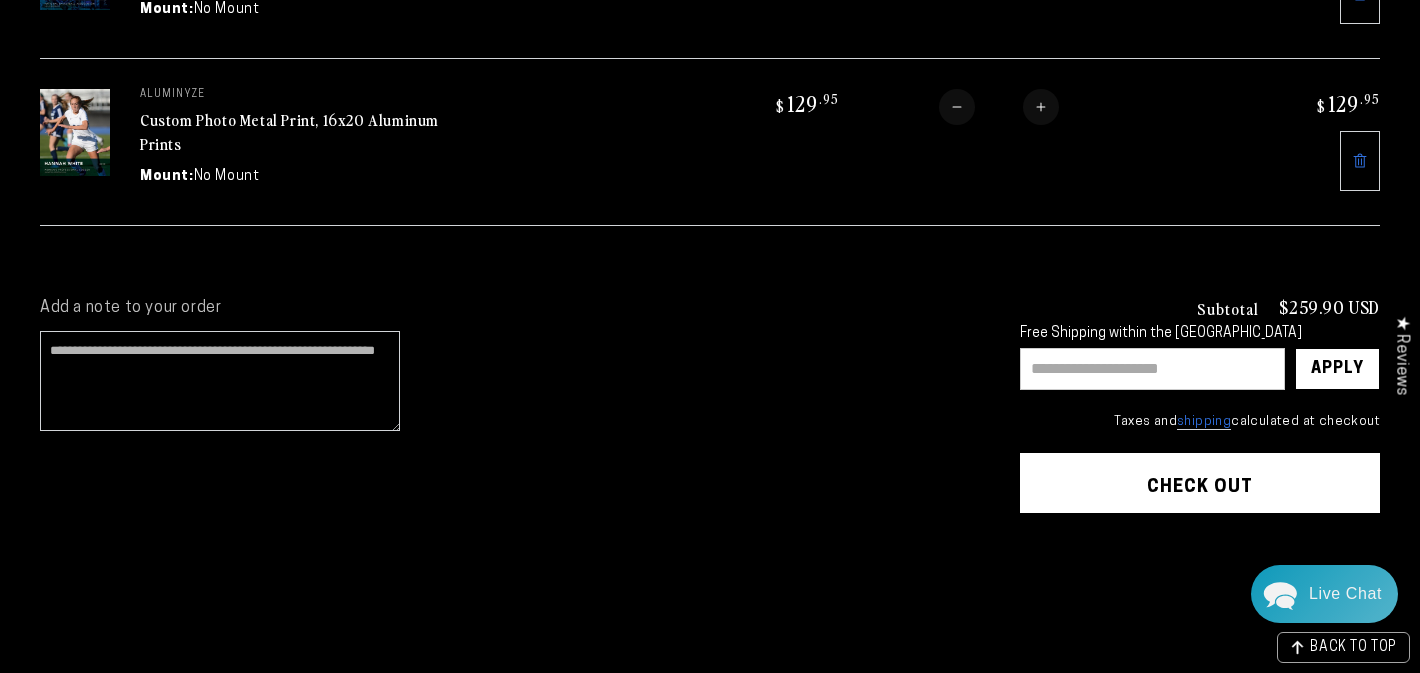 scroll, scrollTop: 440, scrollLeft: 0, axis: vertical 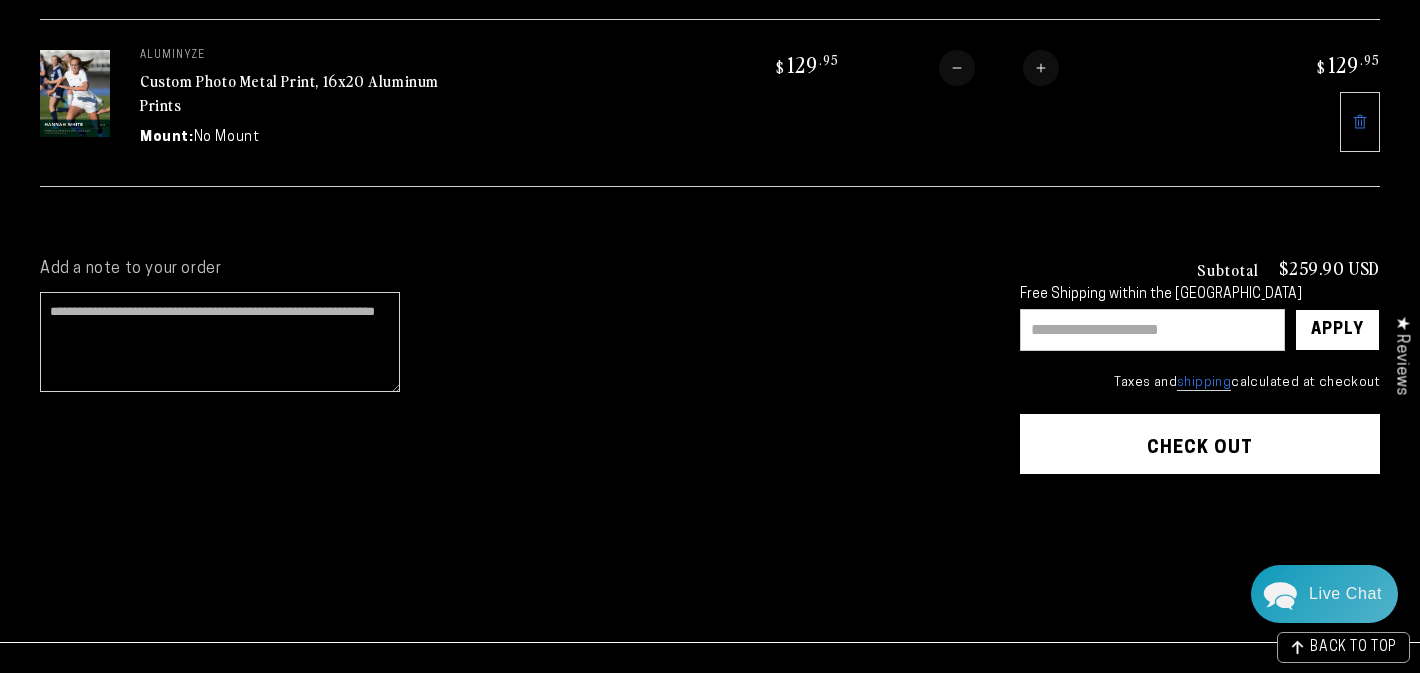 click at bounding box center (1152, 330) 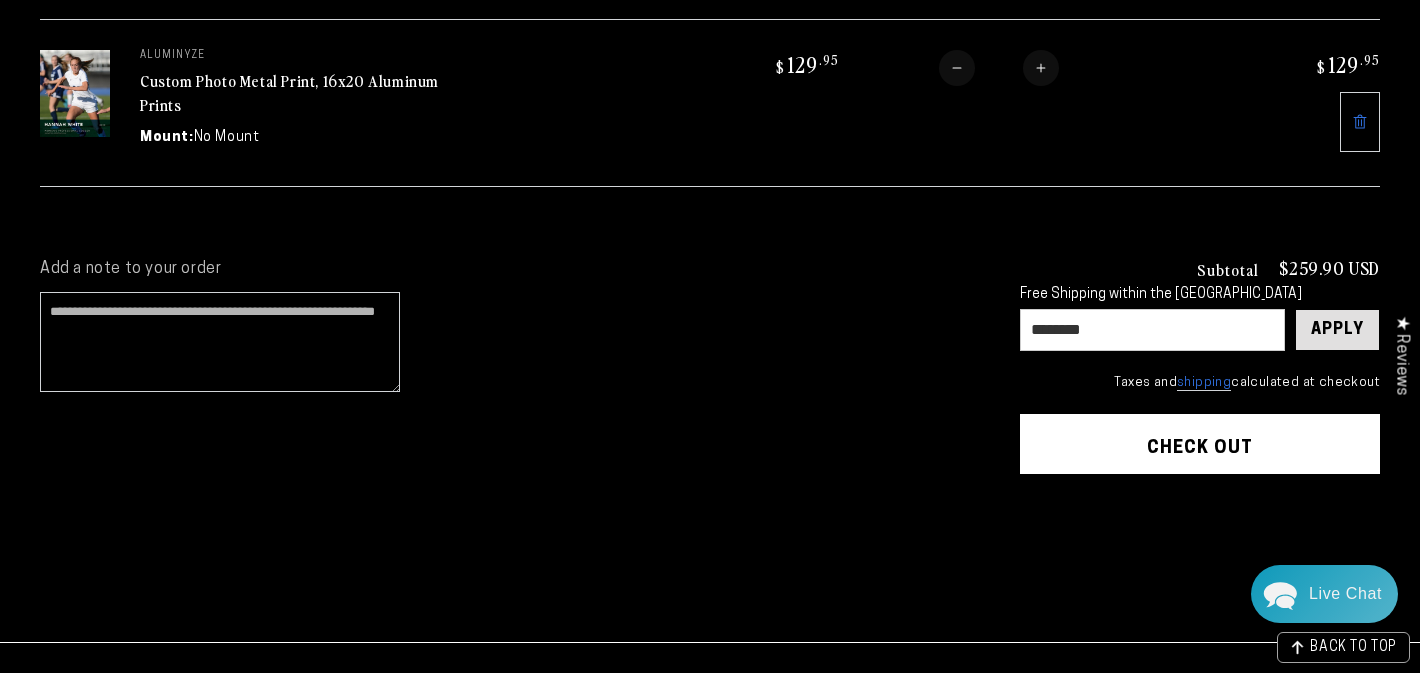 type on "********" 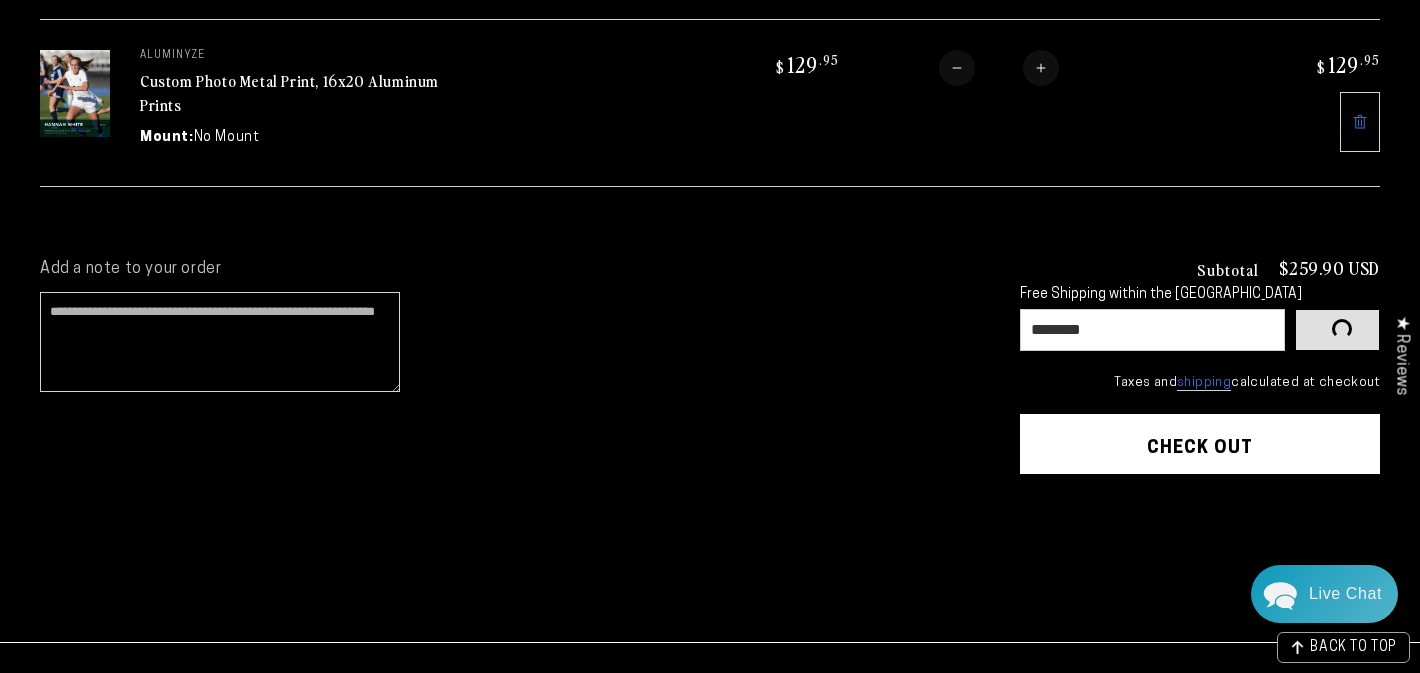 type 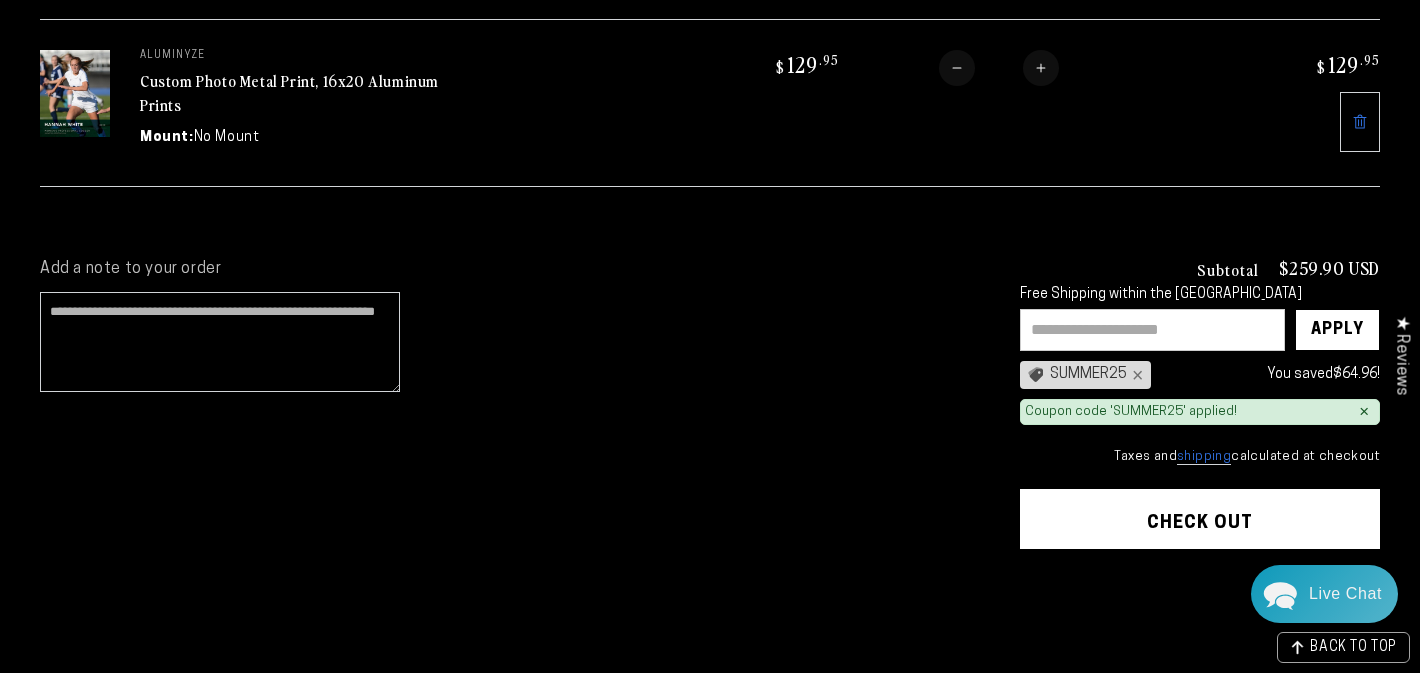 click on "Check out" at bounding box center (1200, 519) 